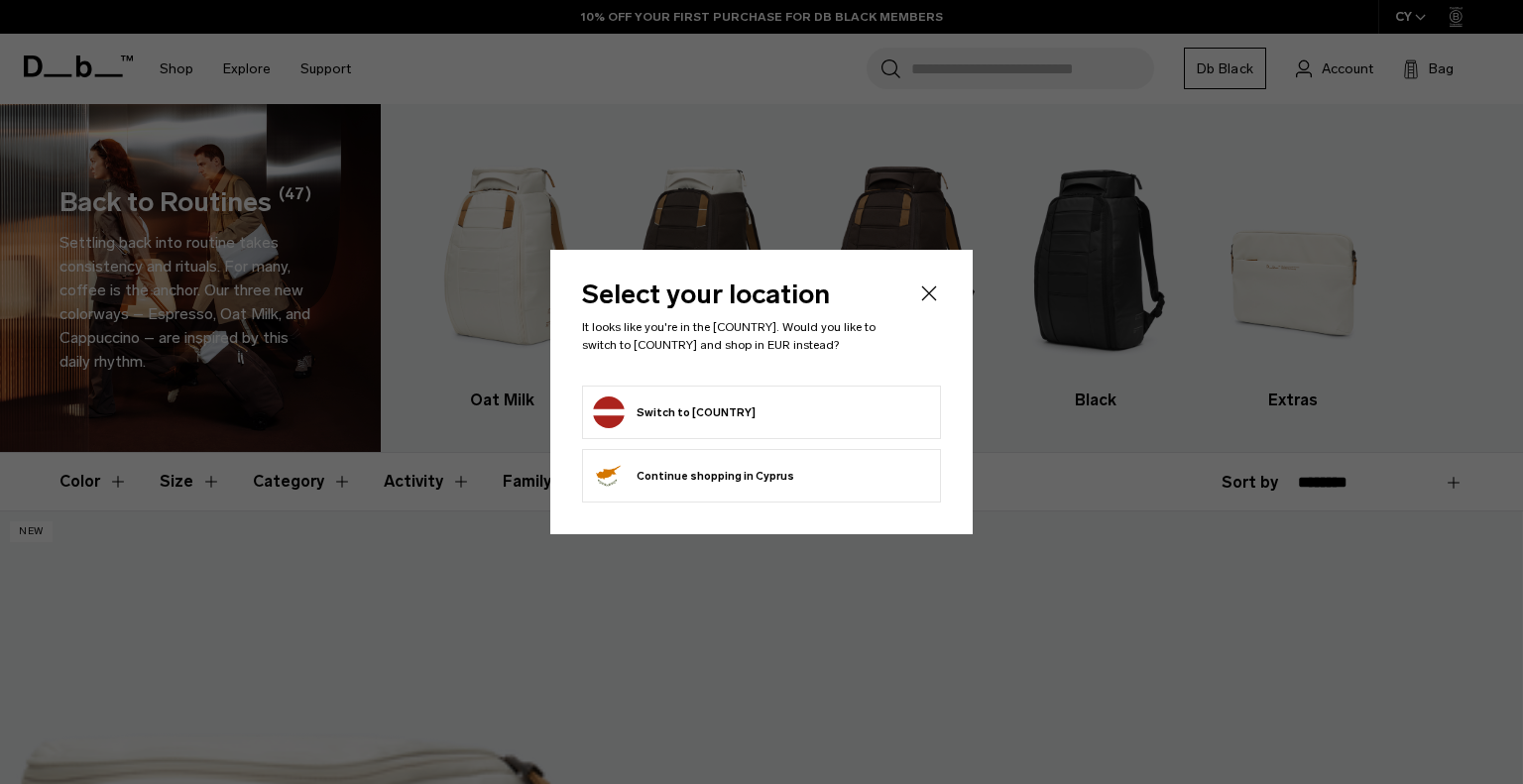 scroll, scrollTop: 0, scrollLeft: 0, axis: both 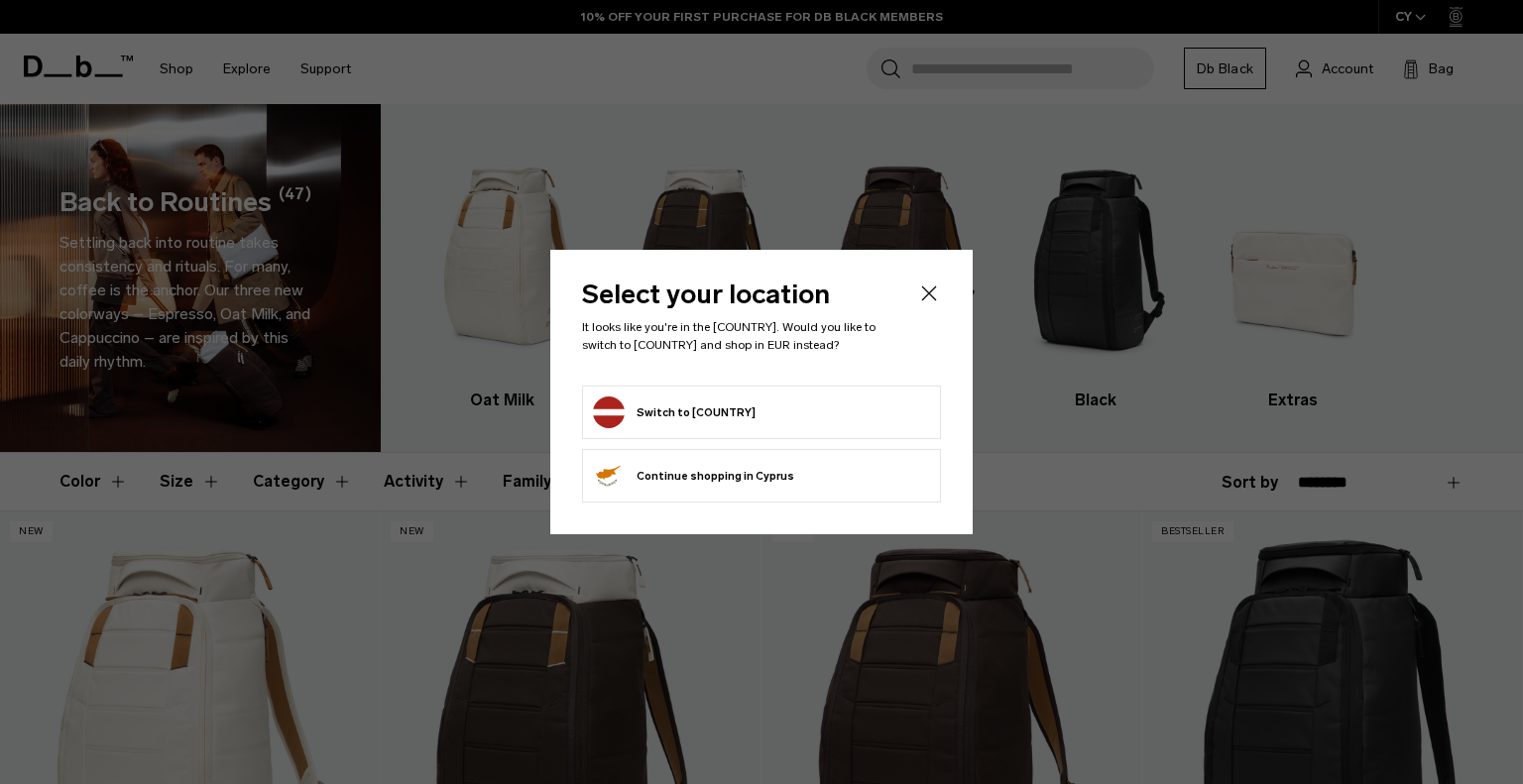 click 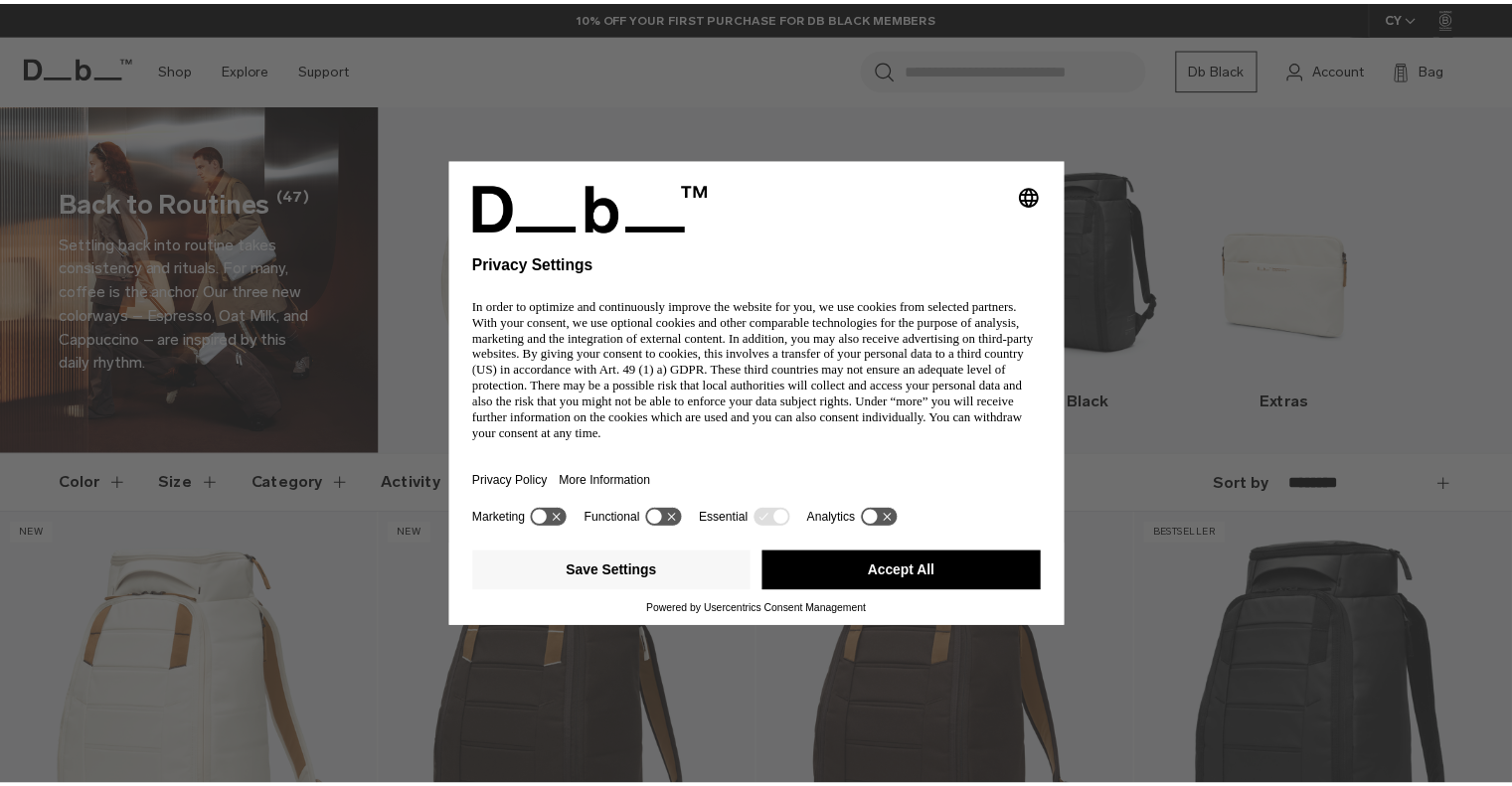 scroll, scrollTop: 0, scrollLeft: 0, axis: both 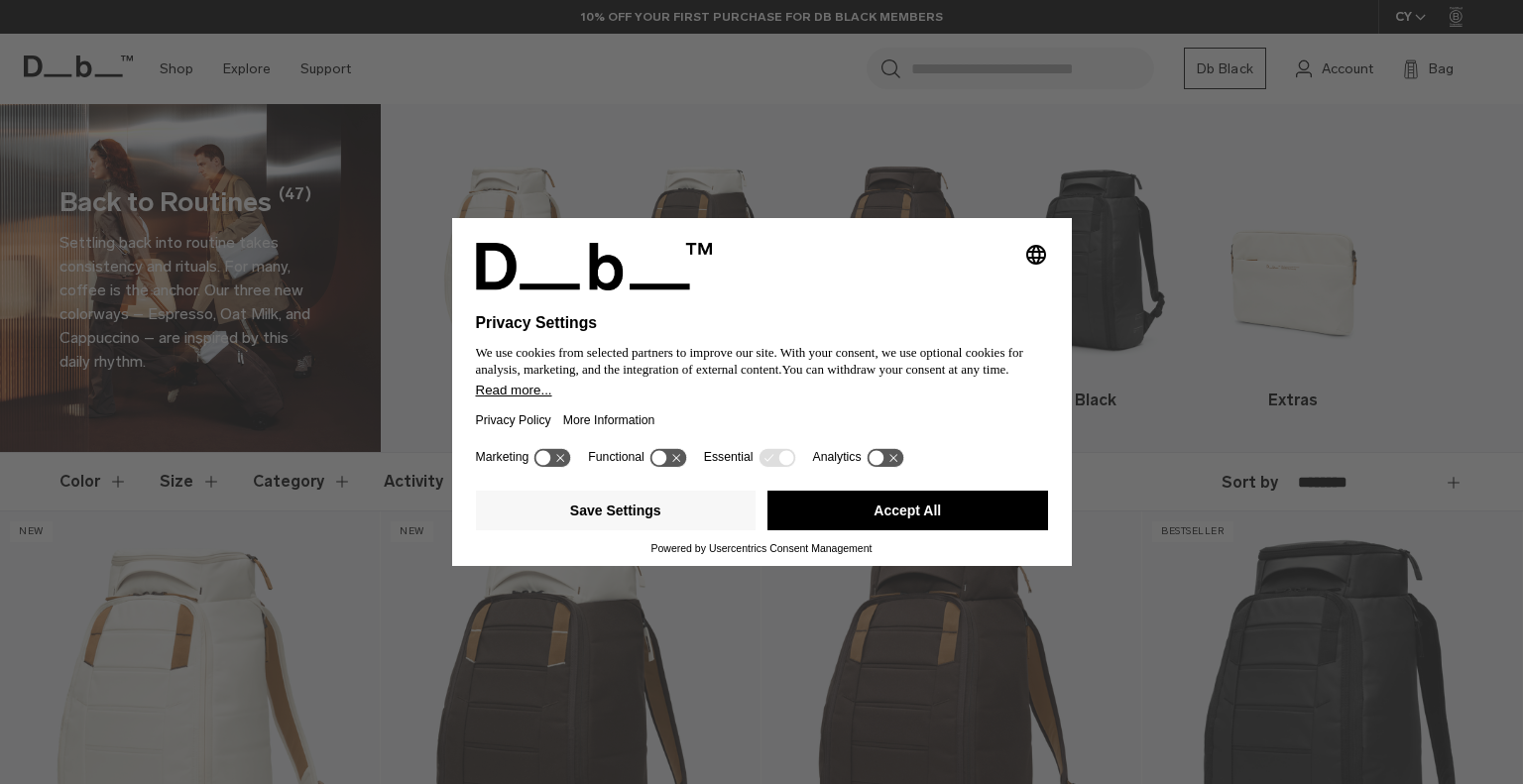 click on "Accept All" at bounding box center [907, 510] 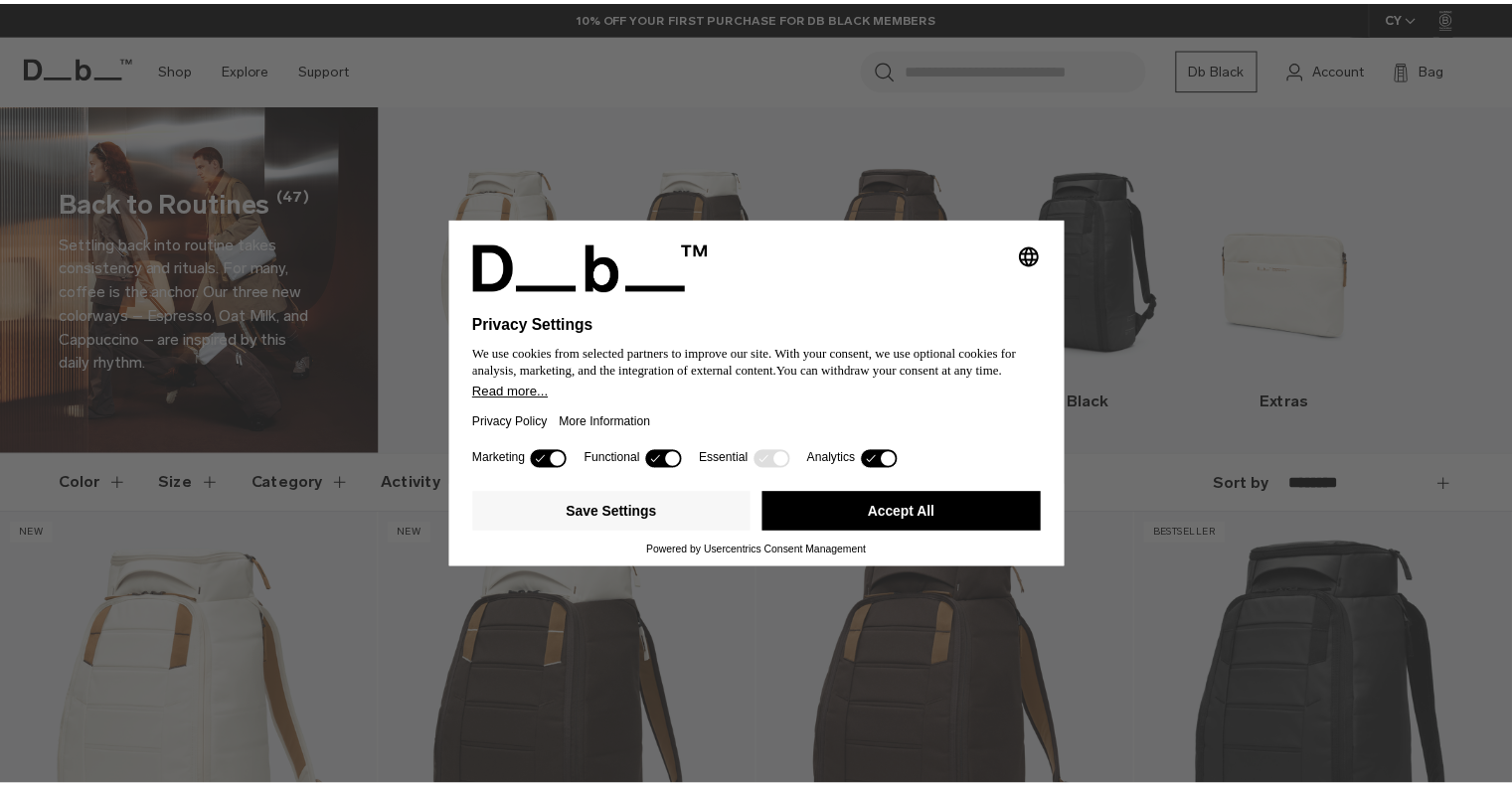 scroll, scrollTop: 0, scrollLeft: 0, axis: both 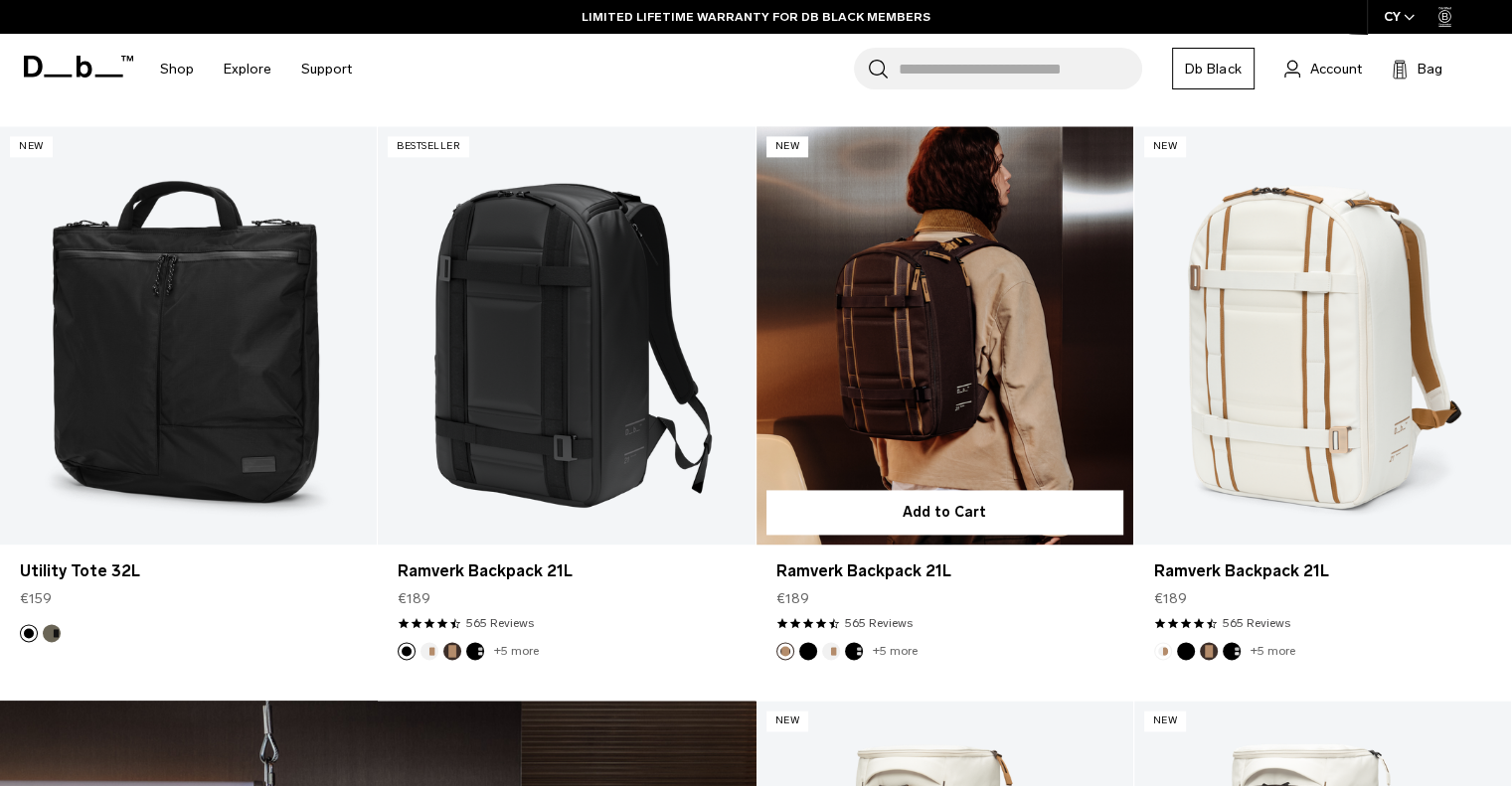 click at bounding box center [808, 651] 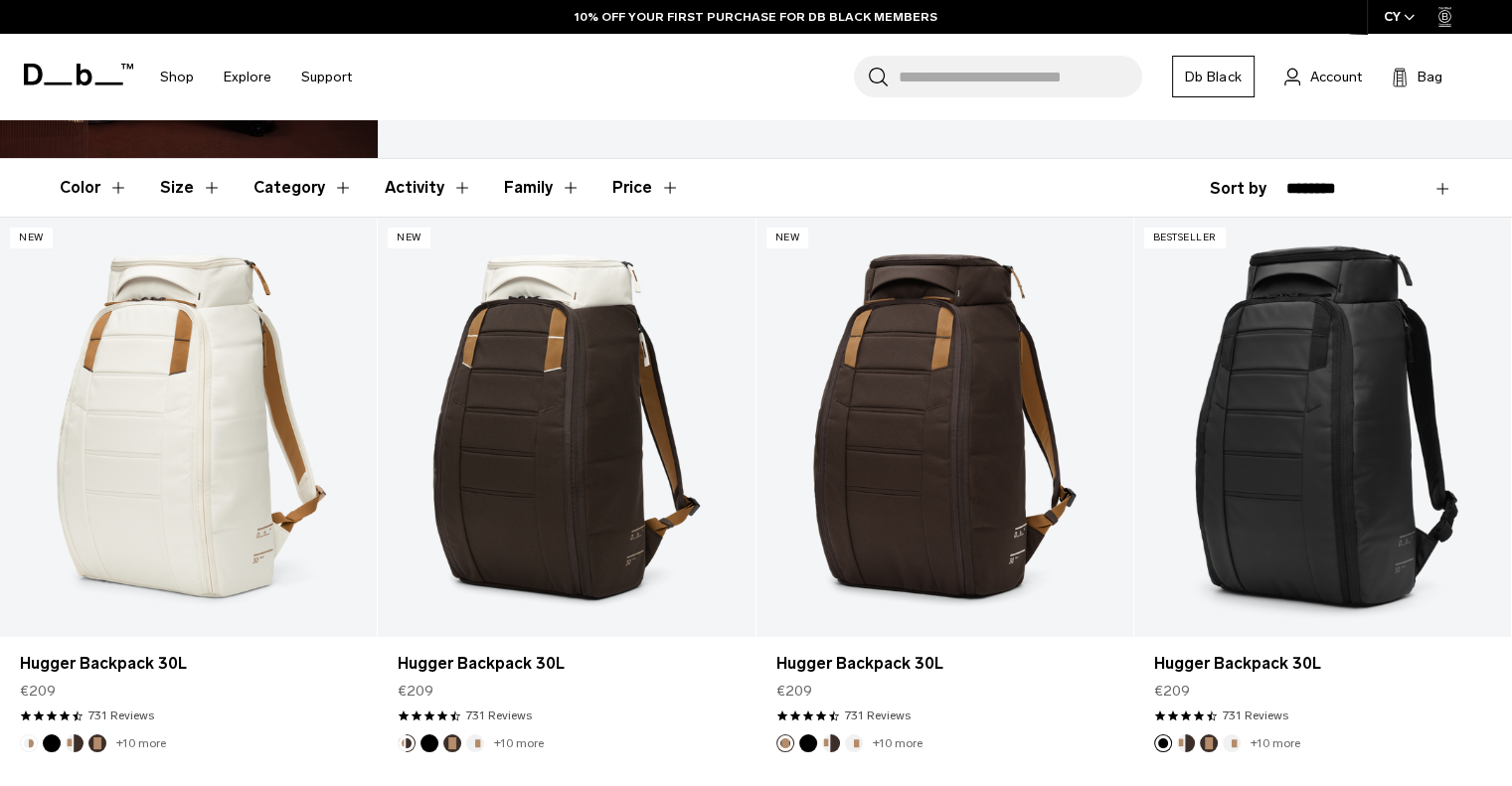 scroll, scrollTop: 326, scrollLeft: 0, axis: vertical 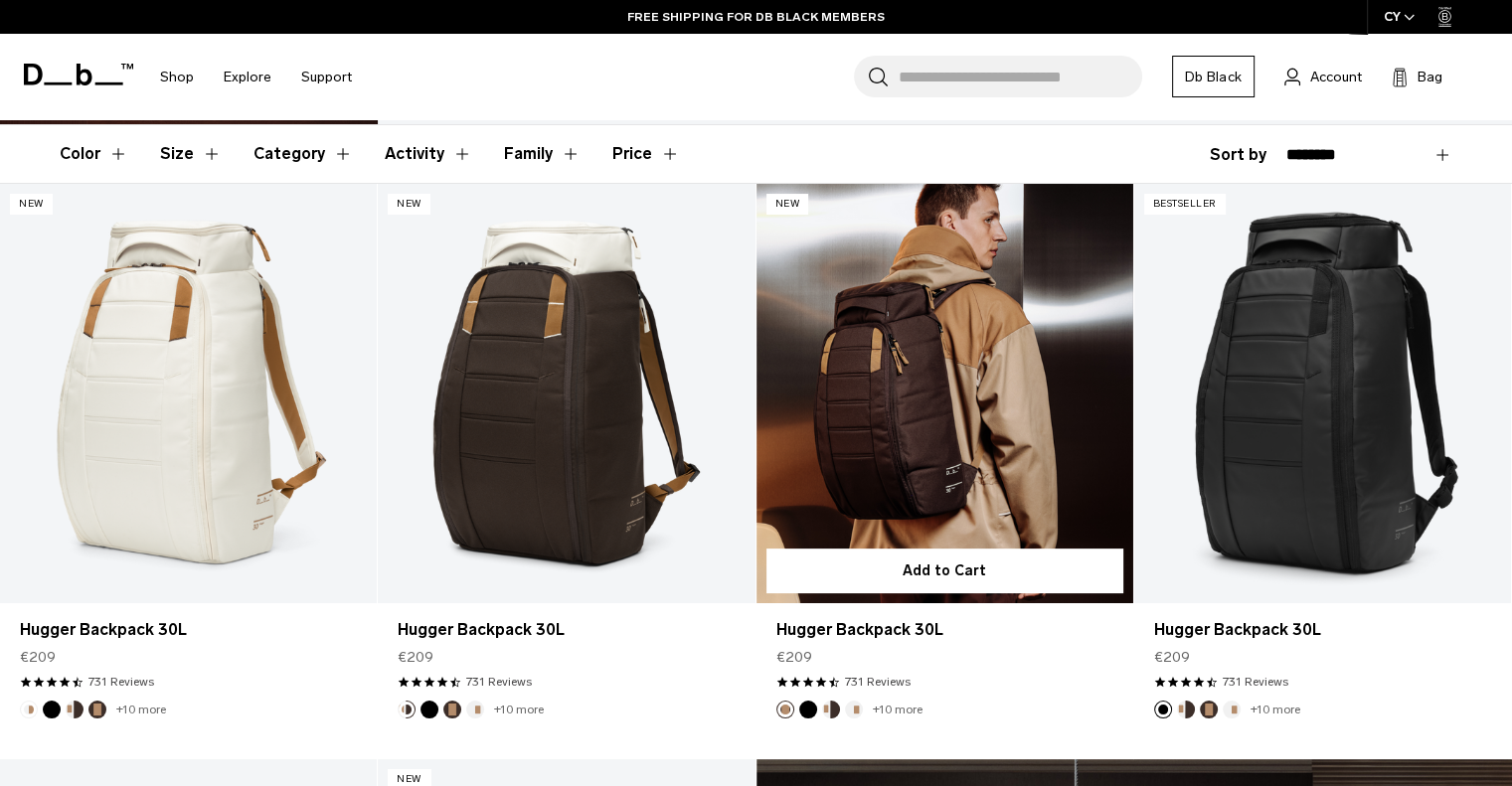 click at bounding box center [808, 709] 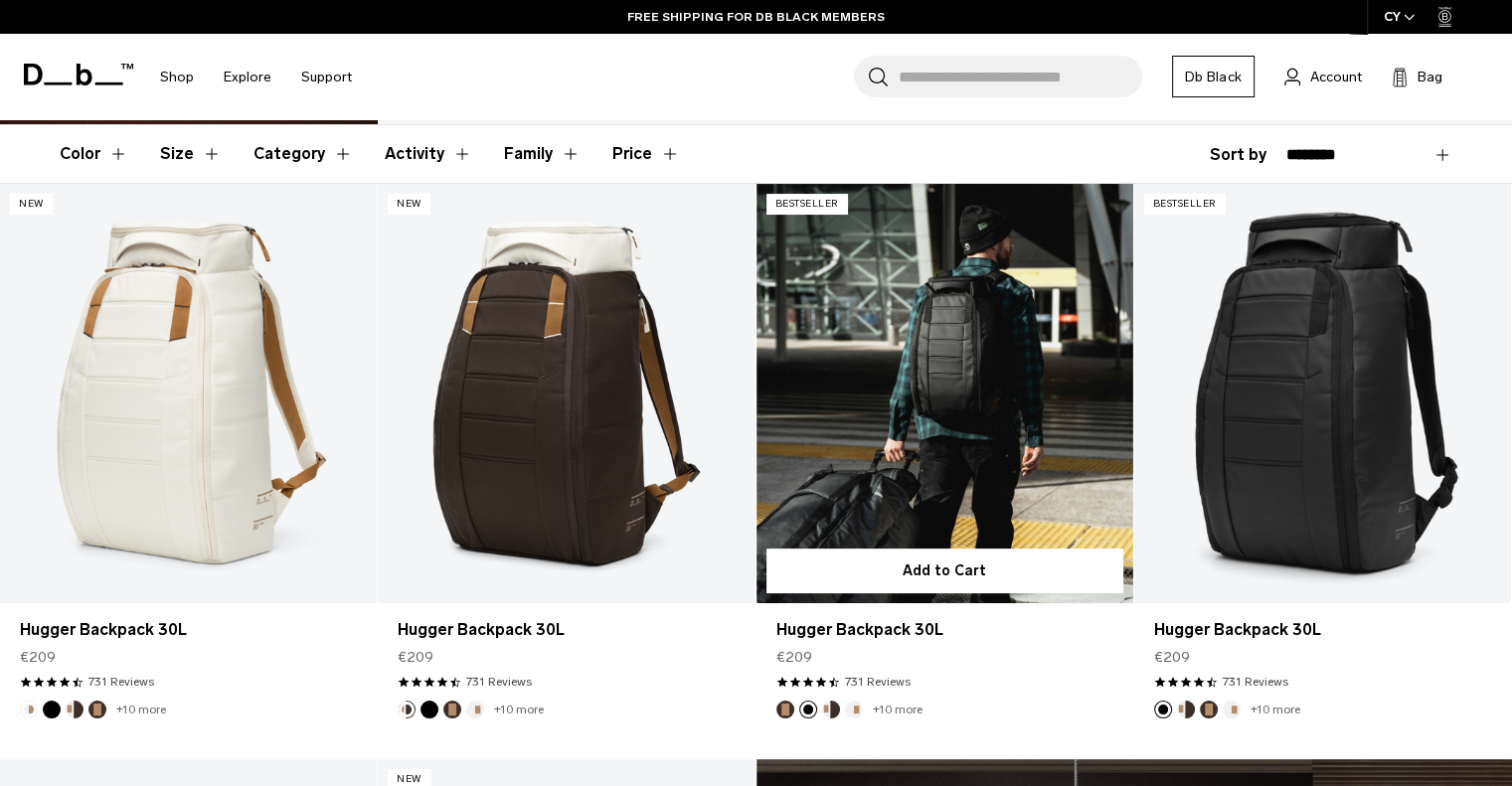 click at bounding box center (785, 709) 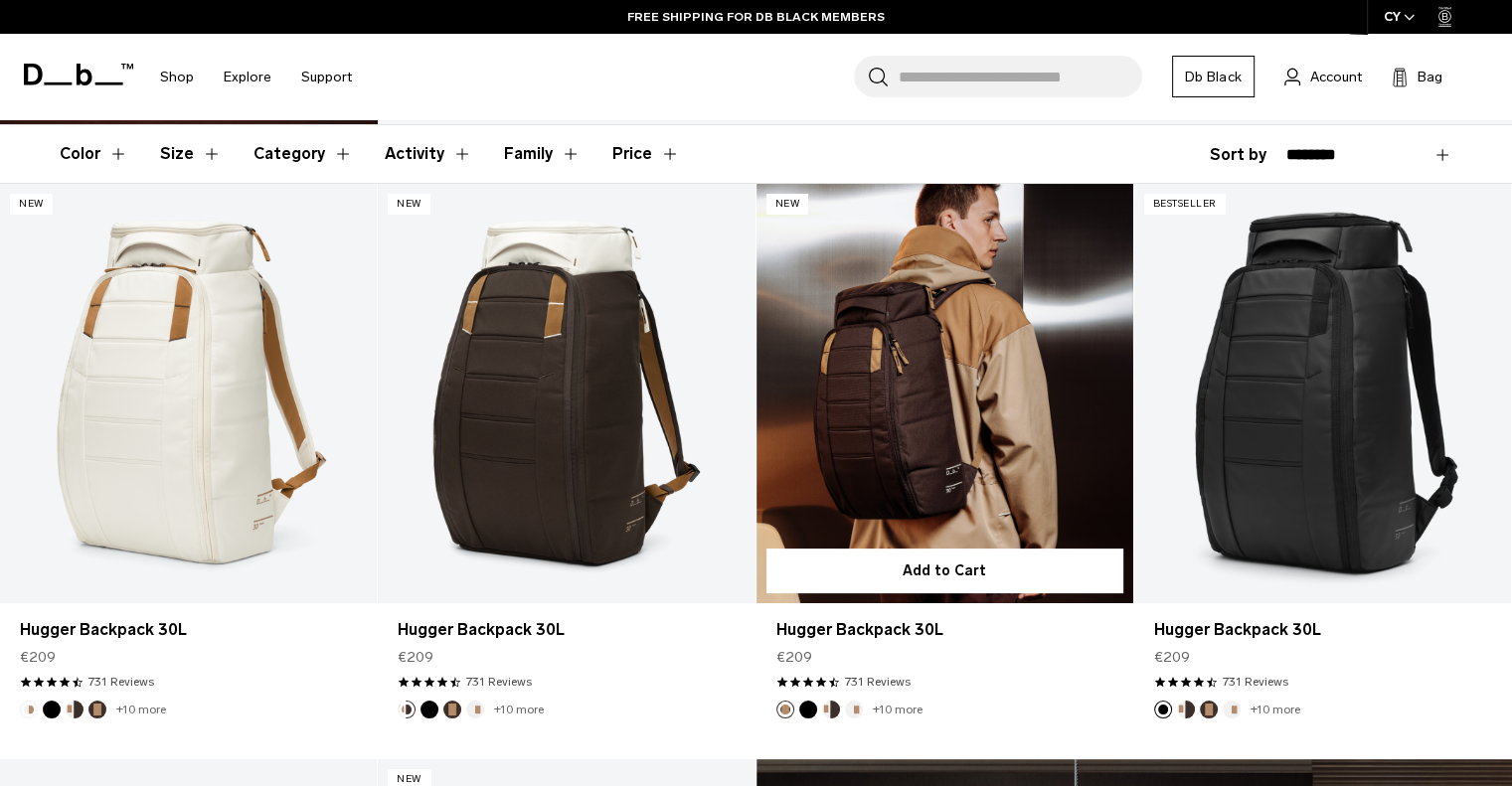click at bounding box center (854, 709) 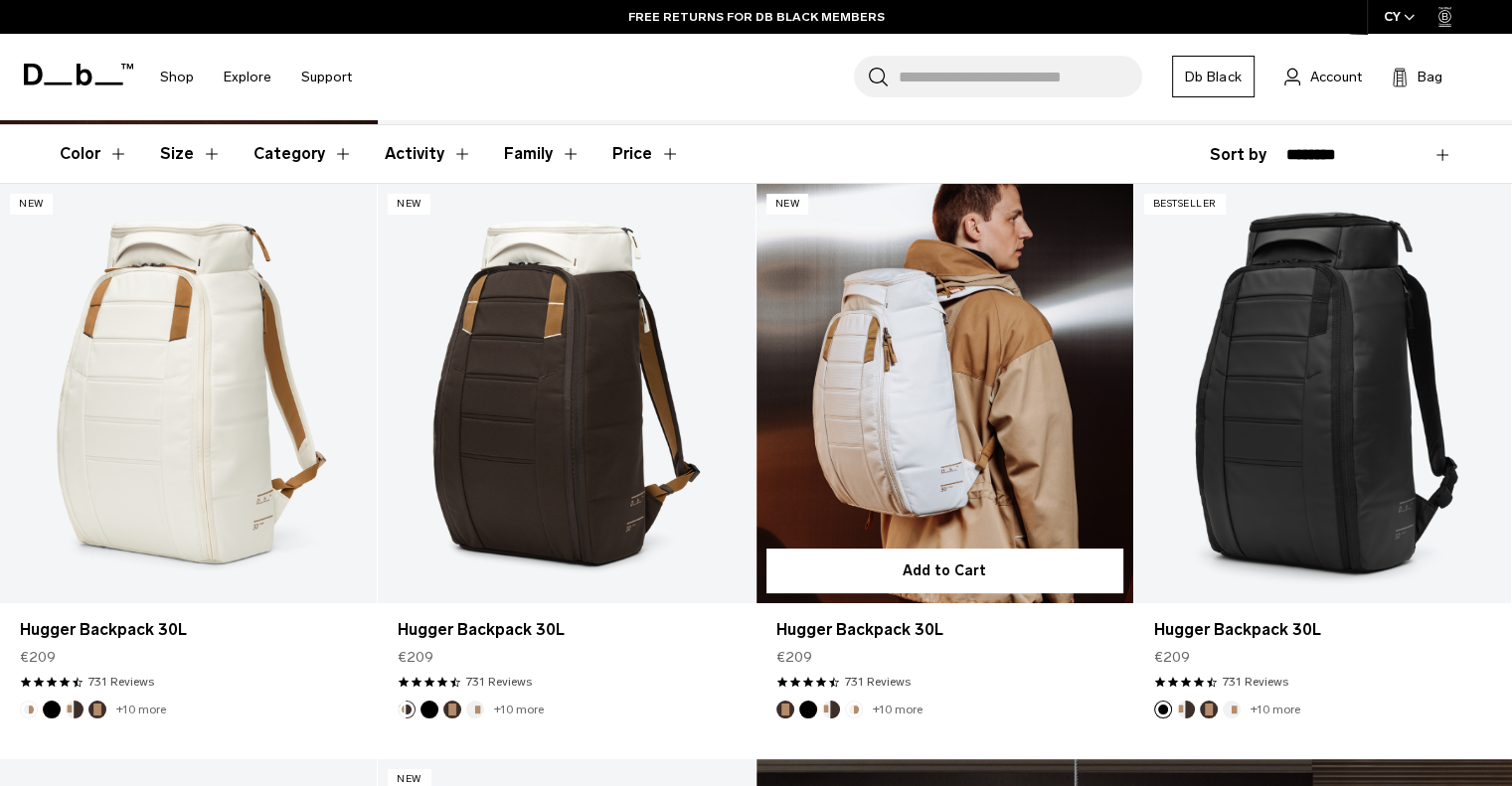 click at bounding box center [831, 709] 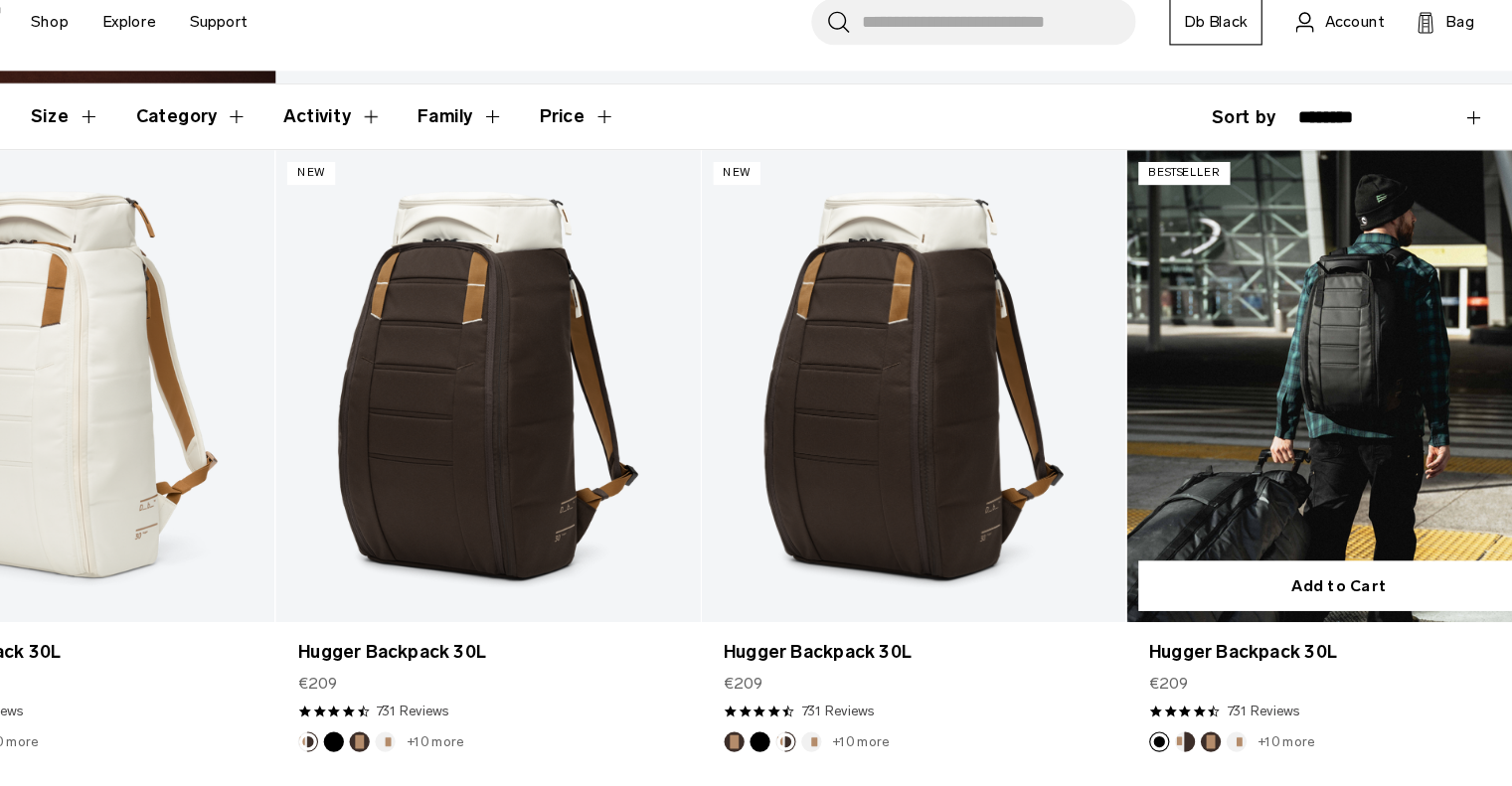 scroll, scrollTop: 319, scrollLeft: 0, axis: vertical 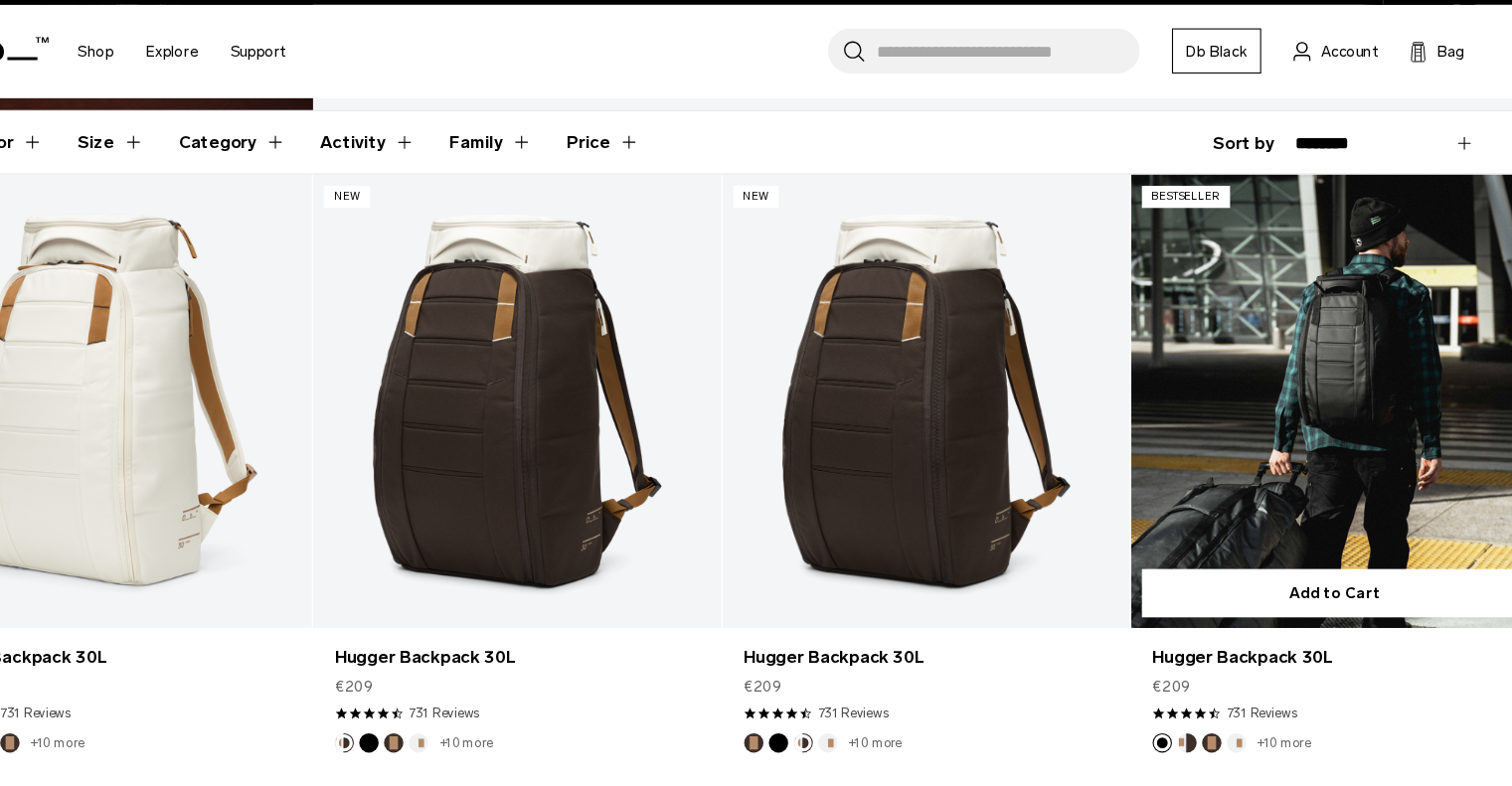 click at bounding box center [1209, 716] 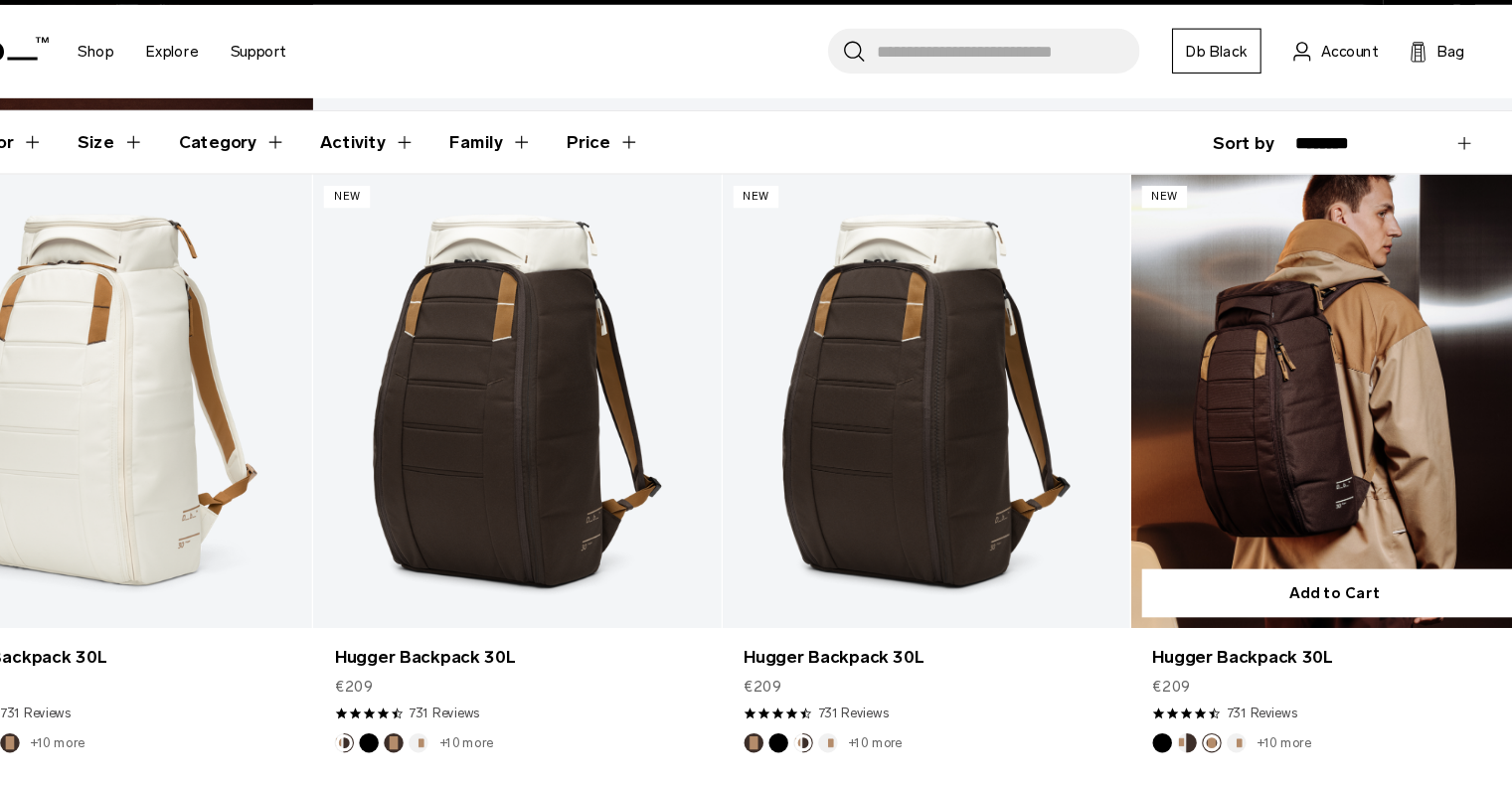 click at bounding box center (1186, 716) 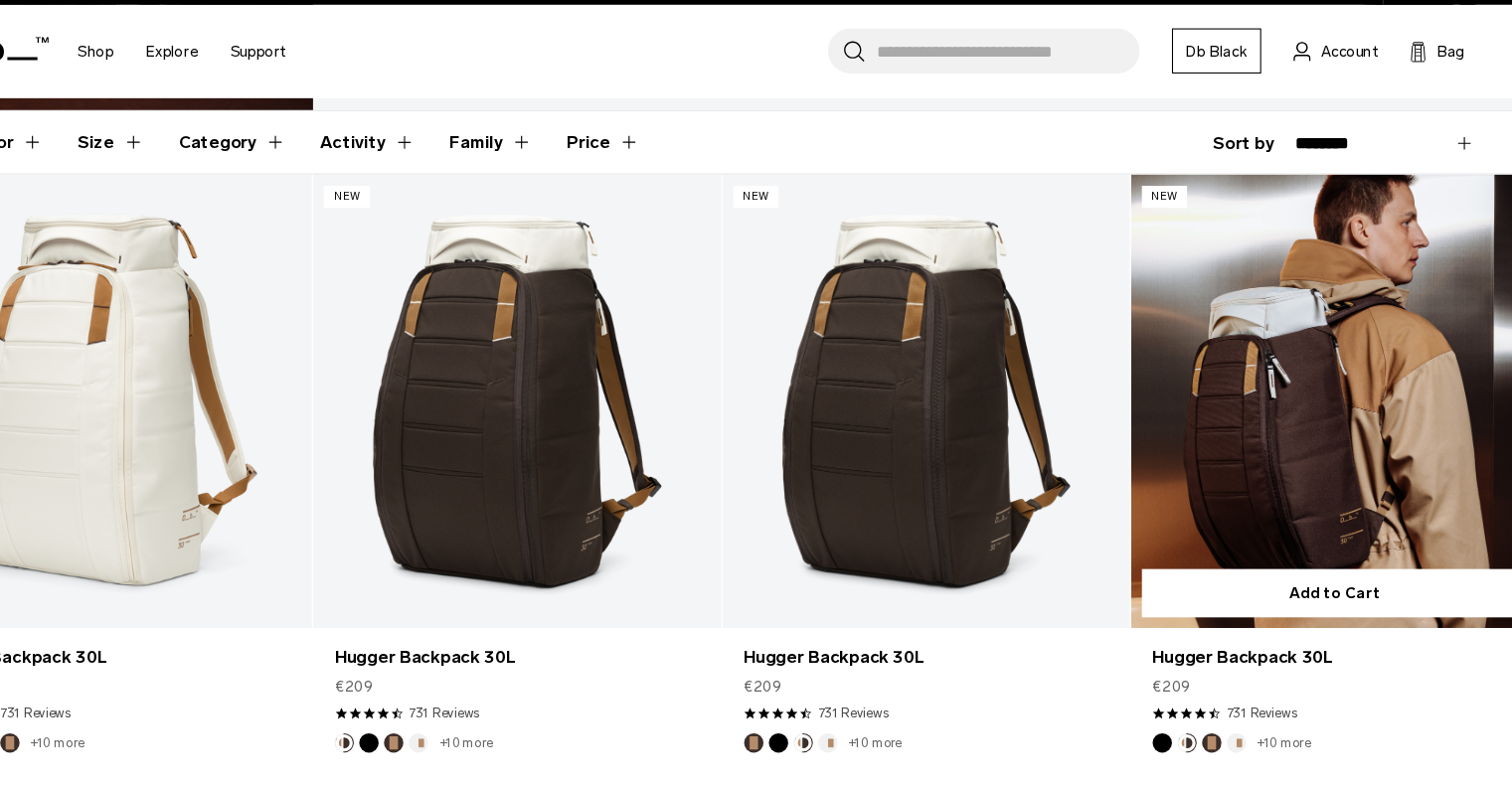 click at bounding box center (1232, 716) 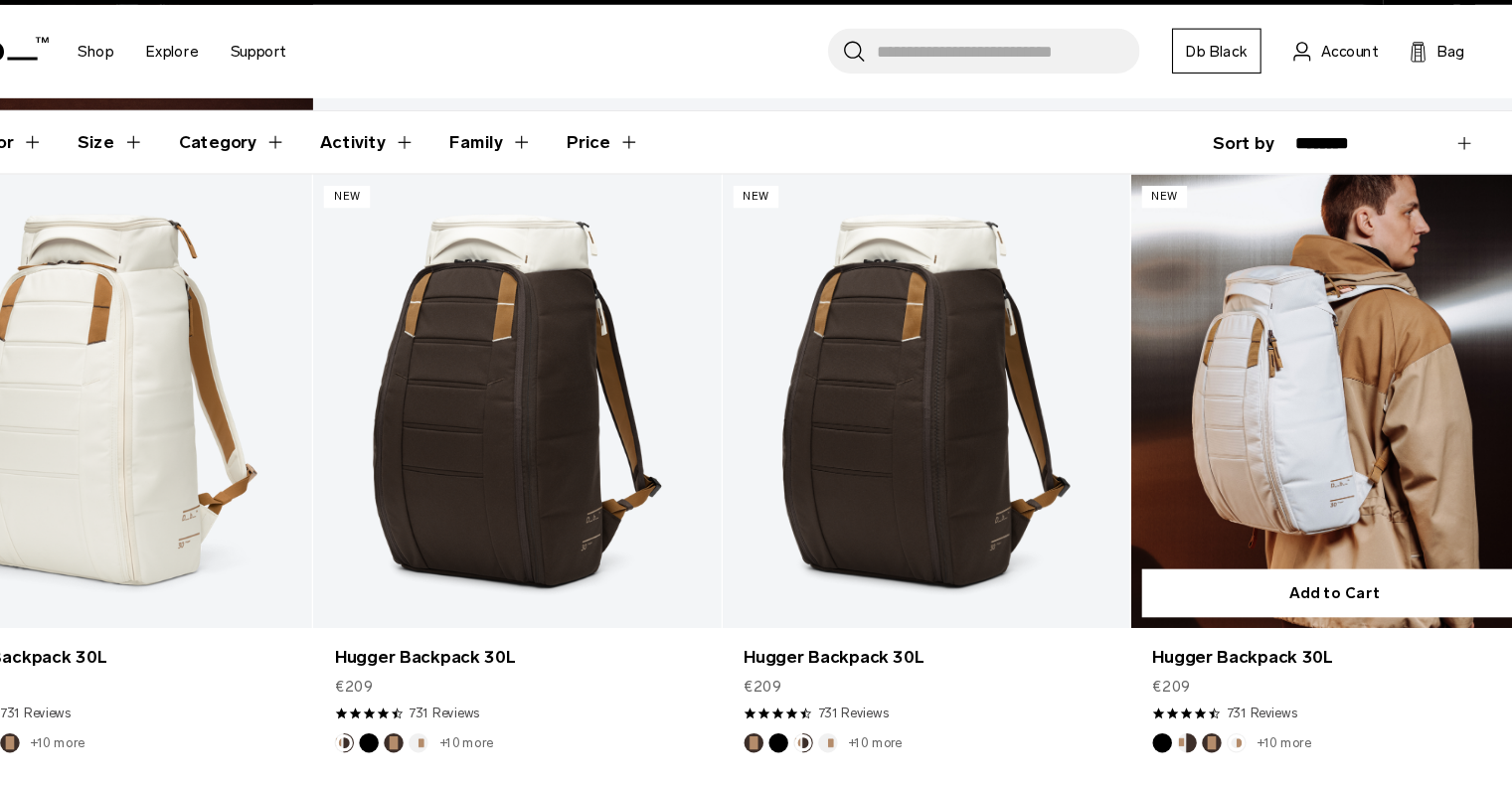 click on "+10 more" at bounding box center [1275, 716] 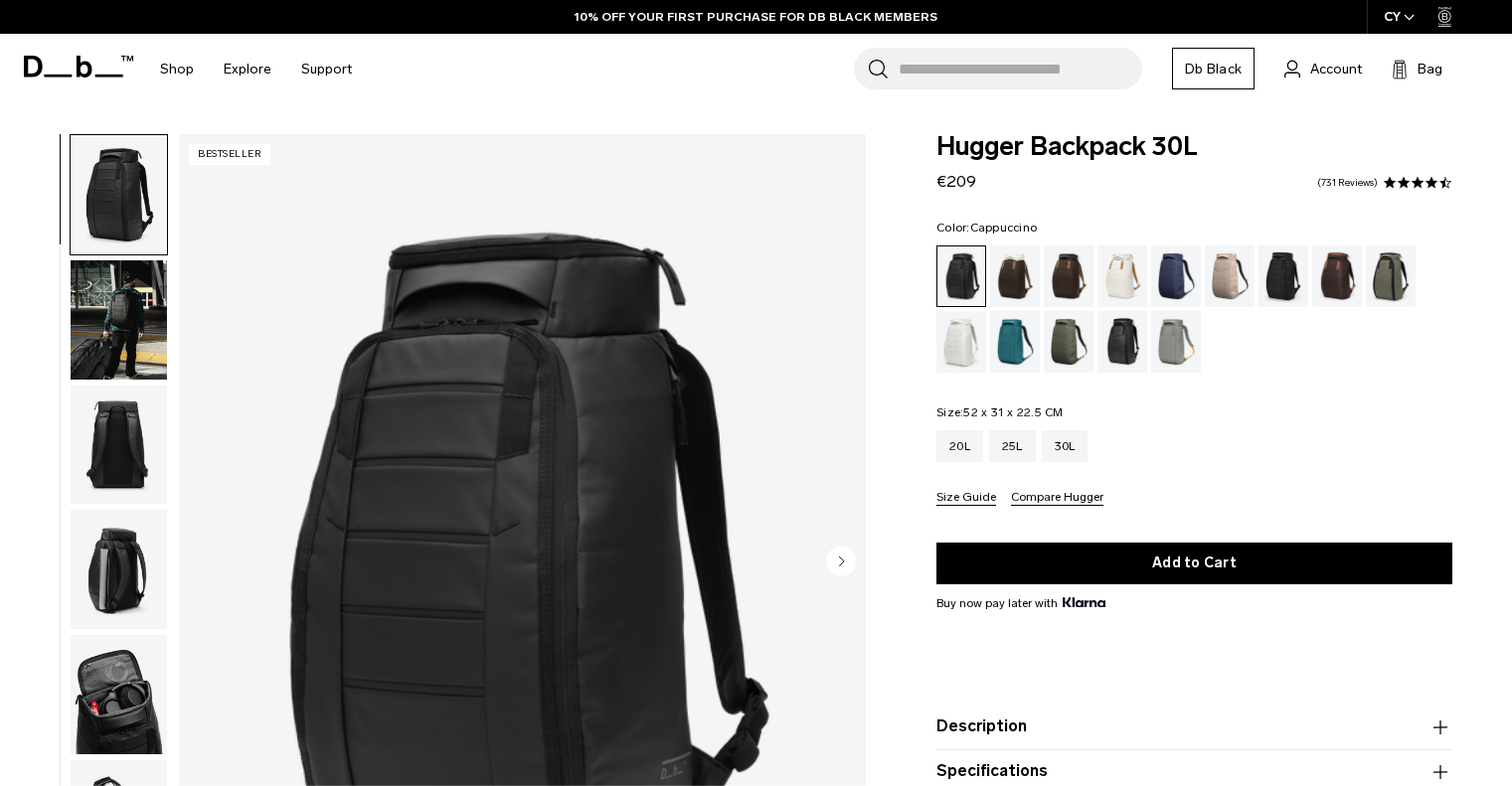scroll, scrollTop: 0, scrollLeft: 0, axis: both 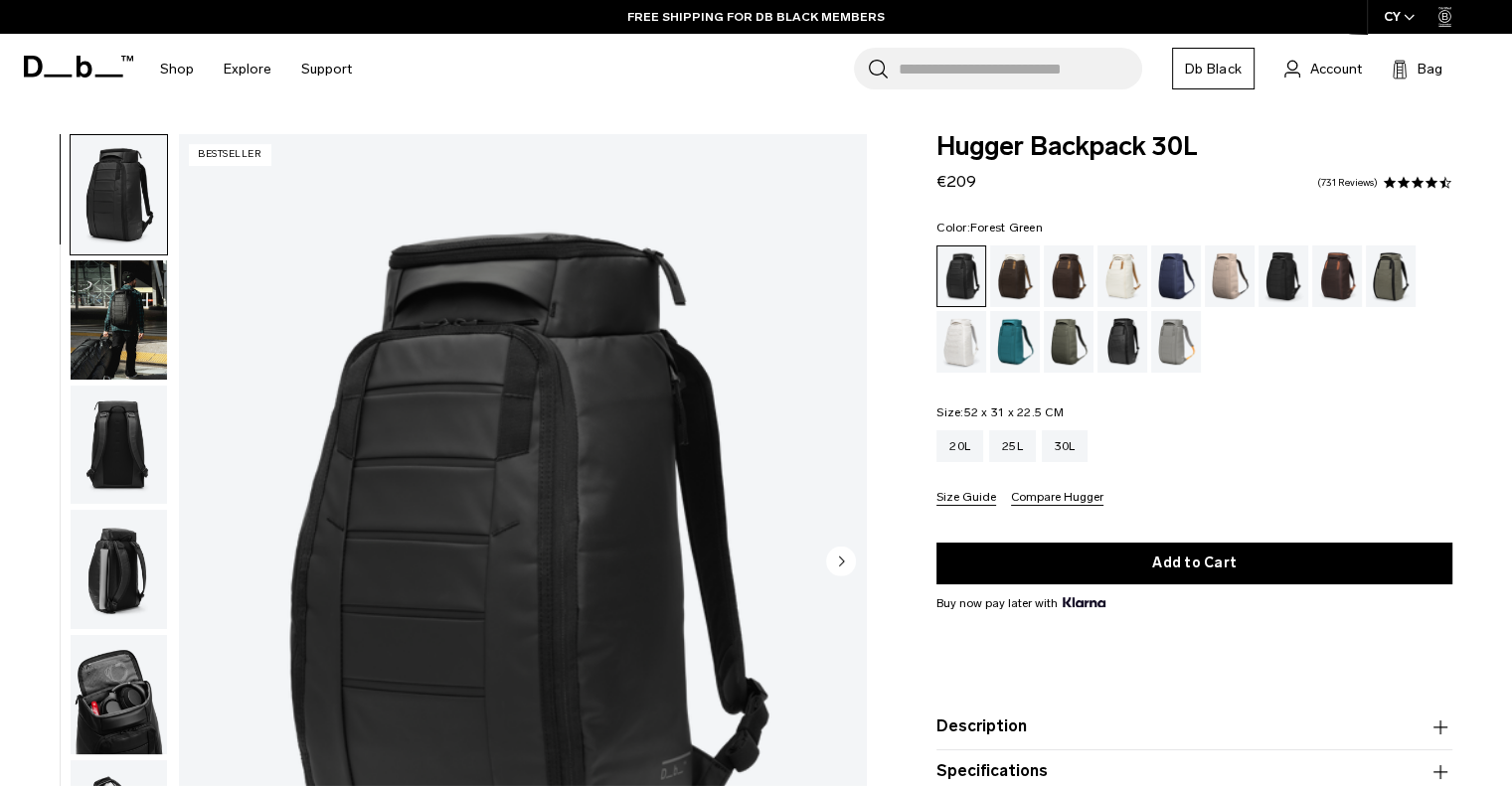 click at bounding box center (1391, 276) 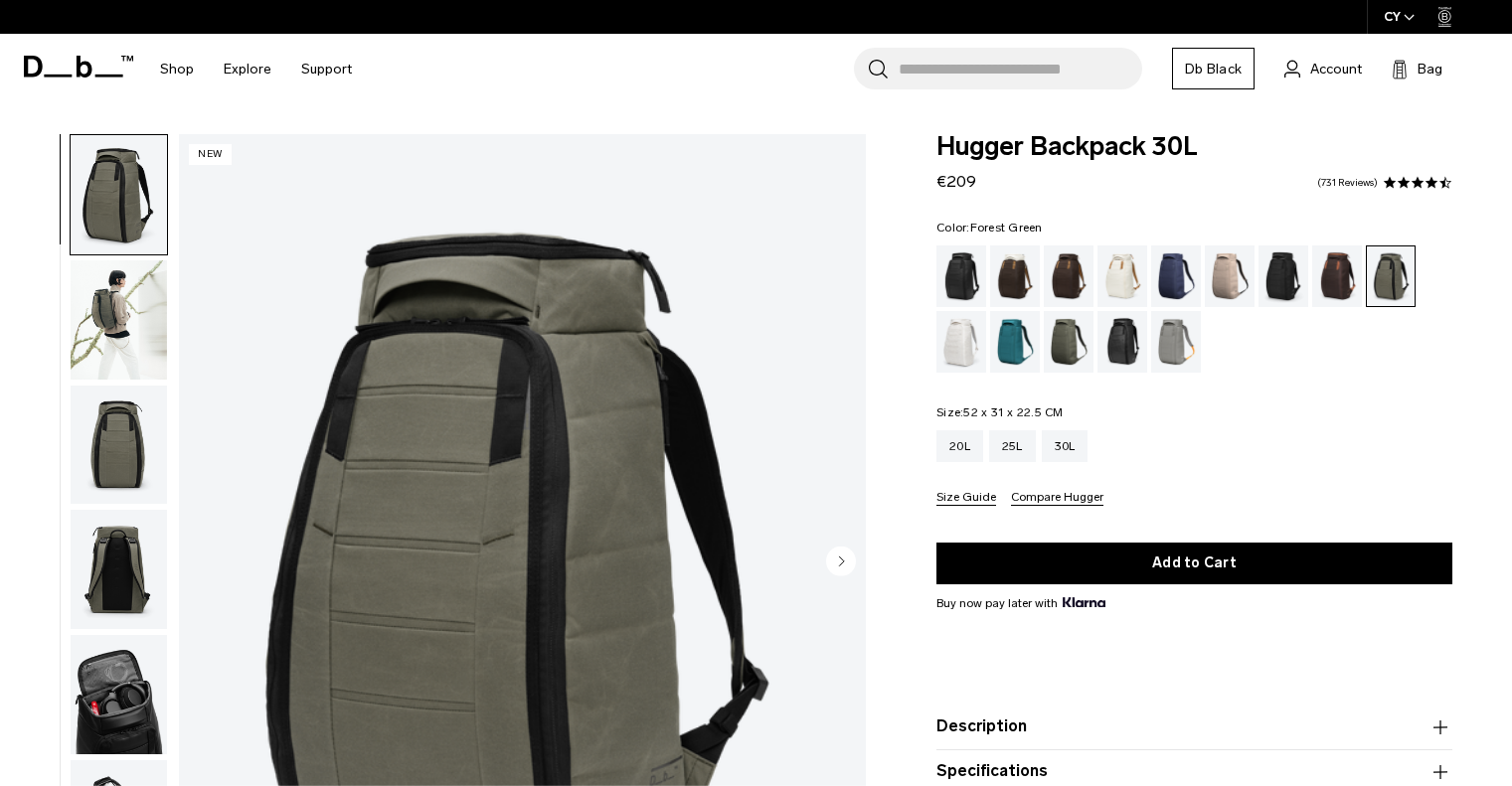 scroll, scrollTop: 0, scrollLeft: 0, axis: both 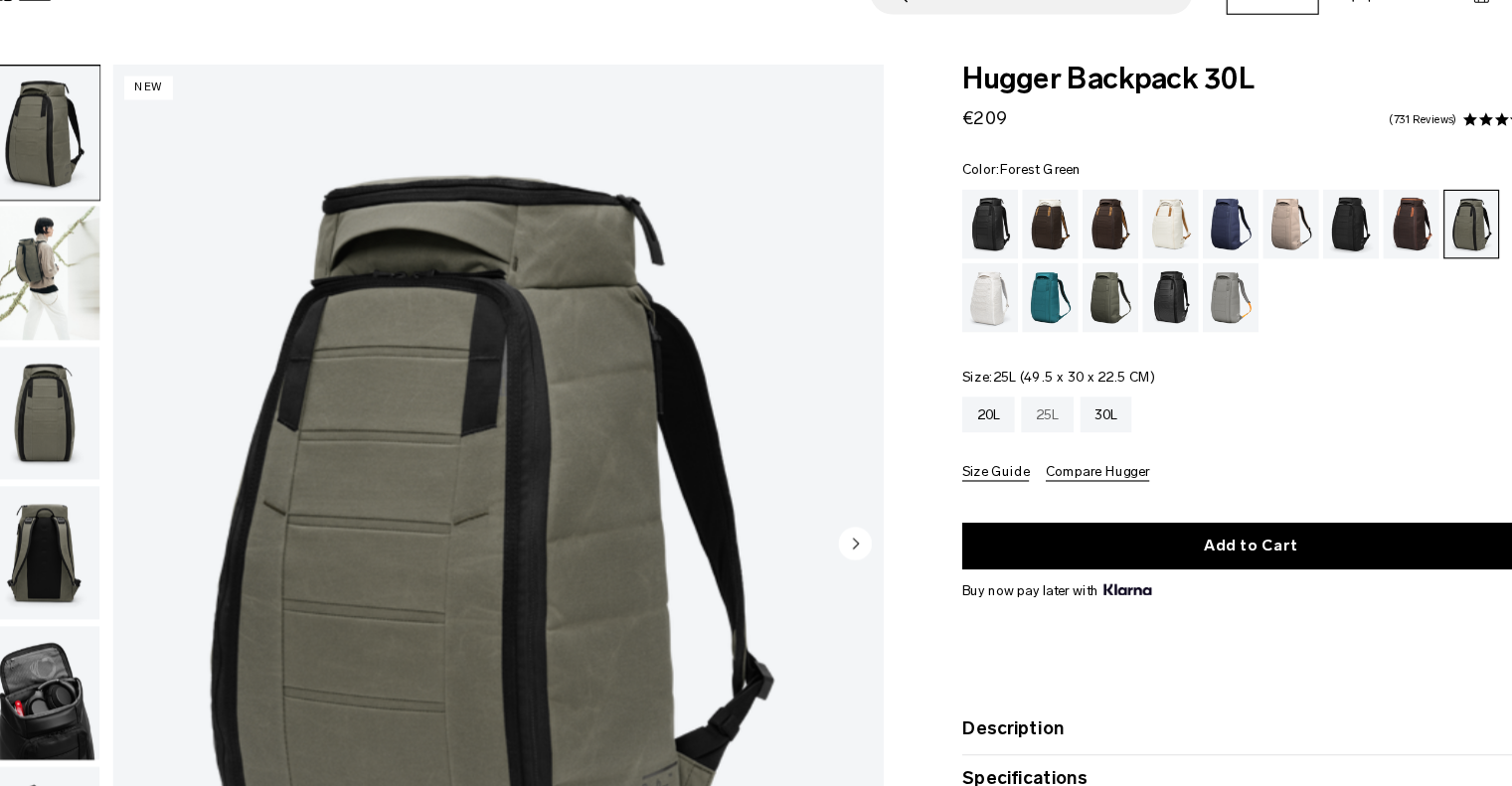 click on "25L" at bounding box center [1012, 446] 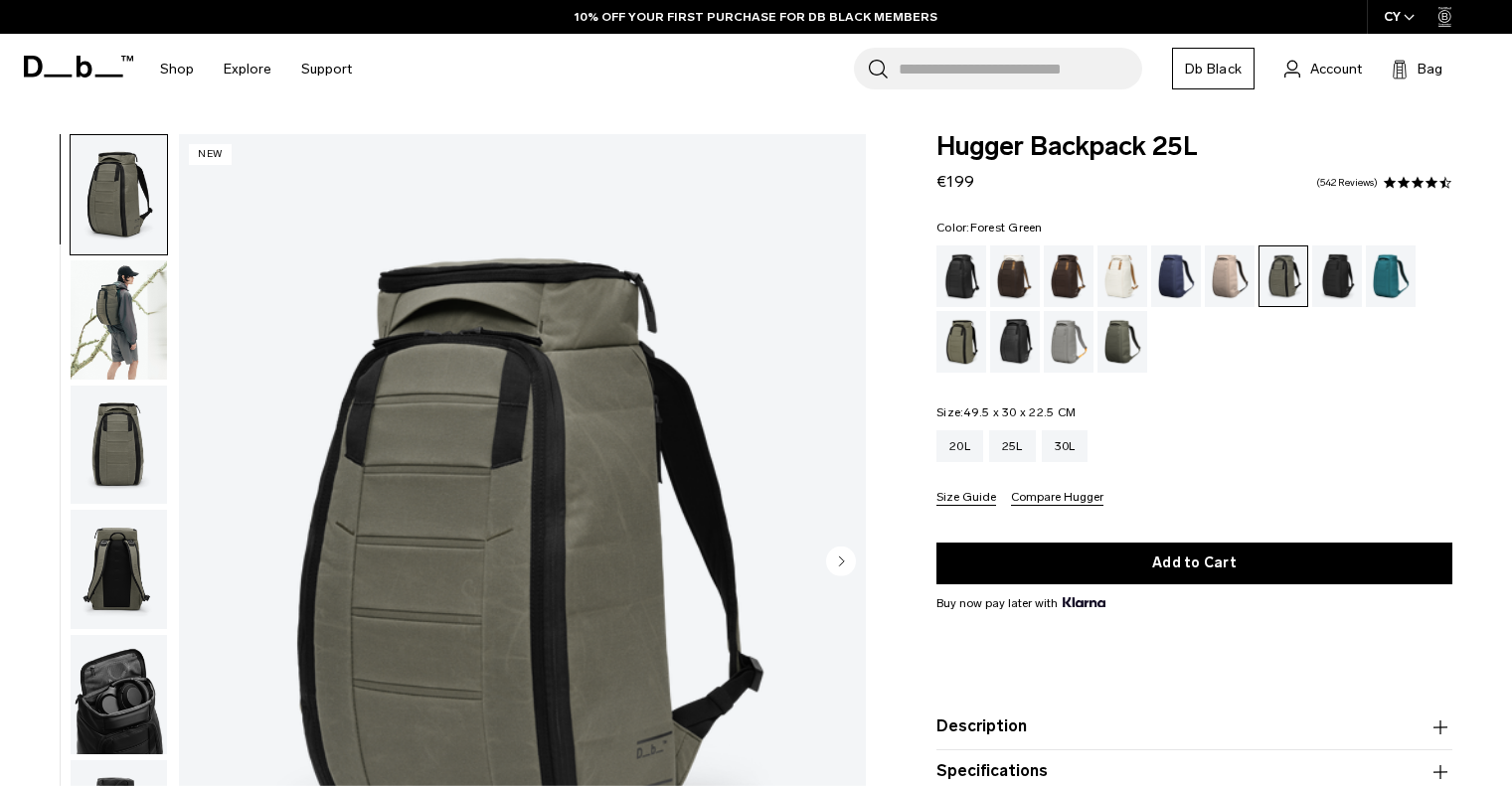 scroll, scrollTop: 0, scrollLeft: 0, axis: both 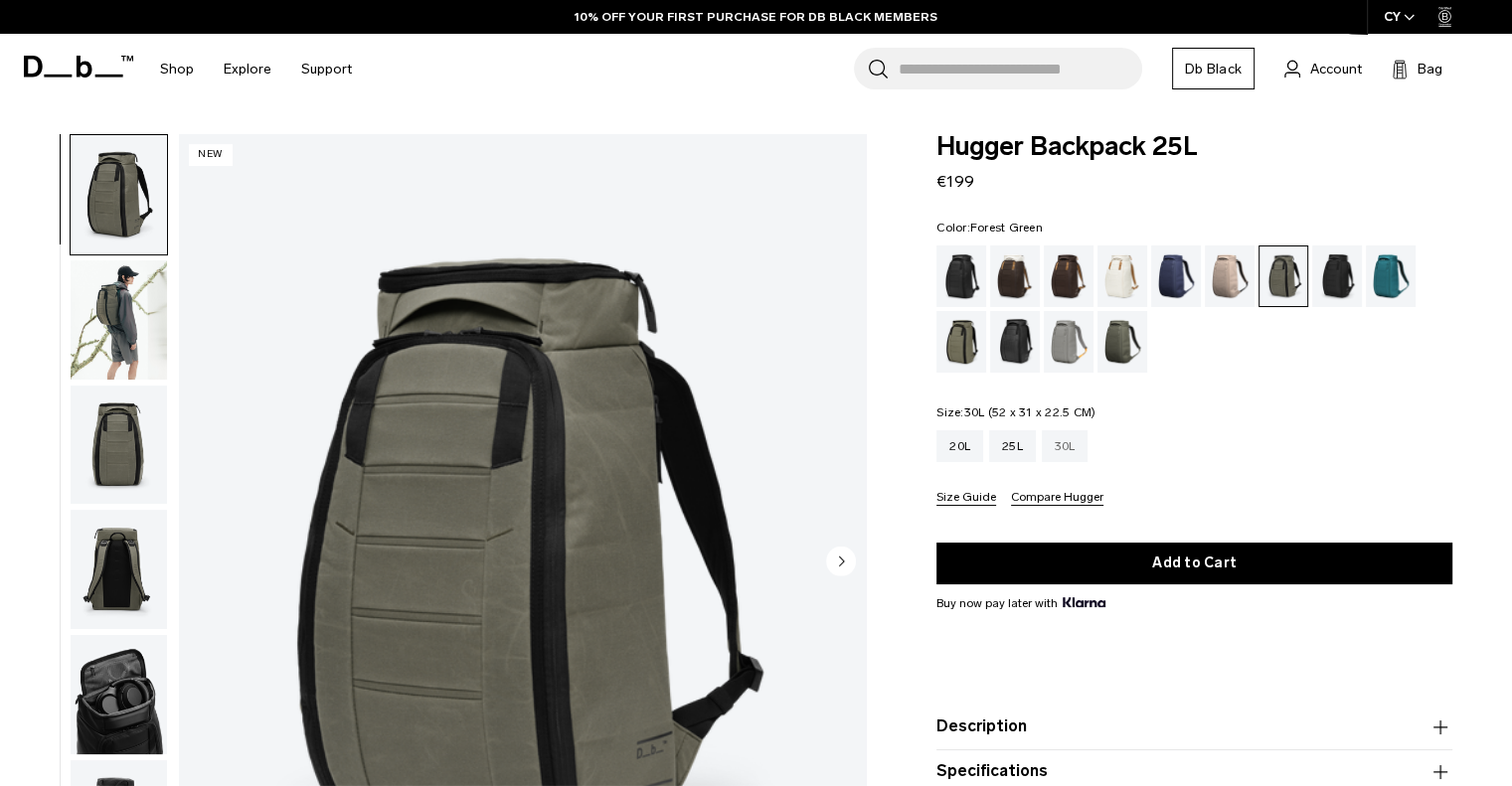 click on "30L" at bounding box center (1065, 446) 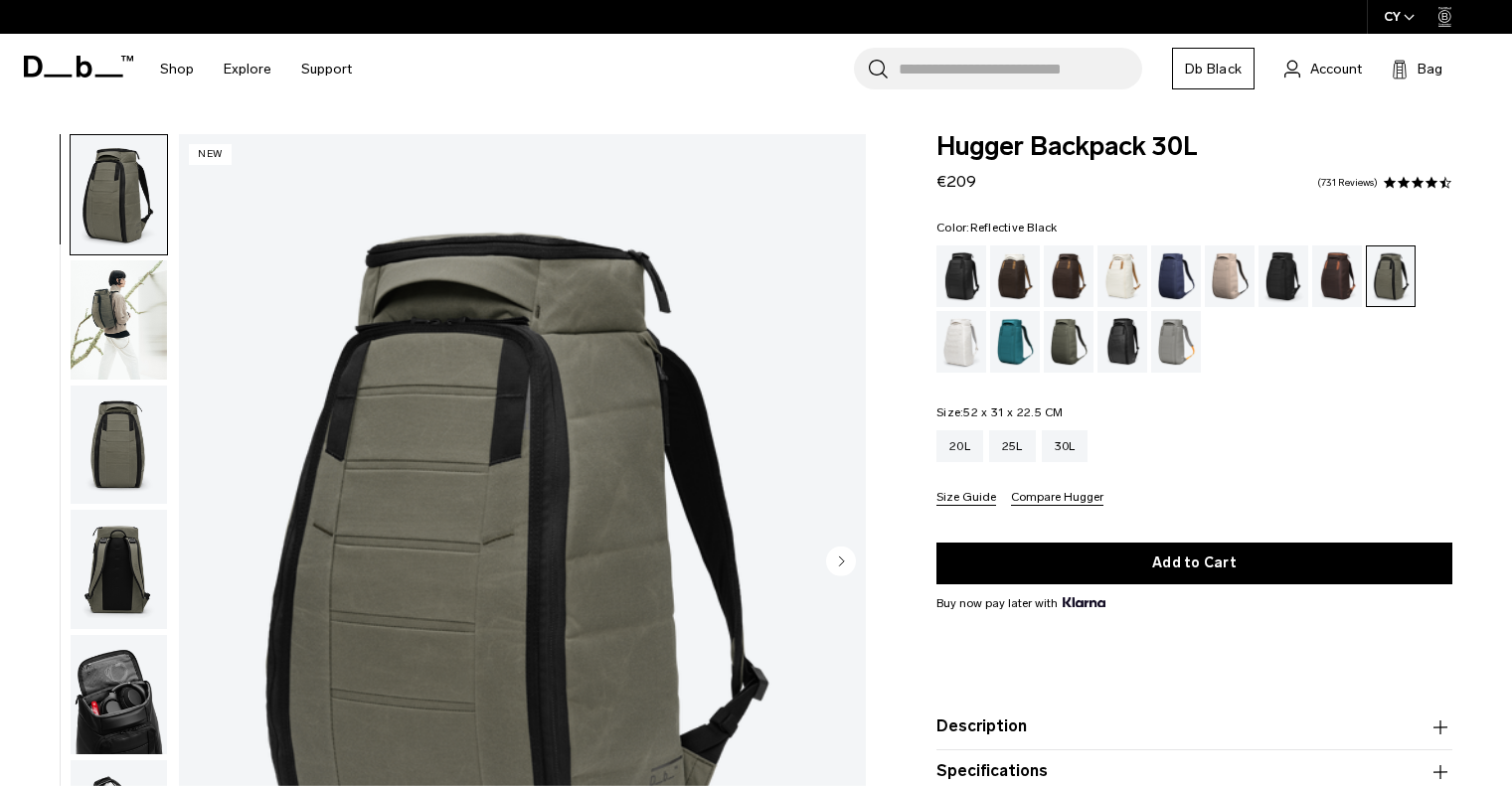 scroll, scrollTop: 0, scrollLeft: 0, axis: both 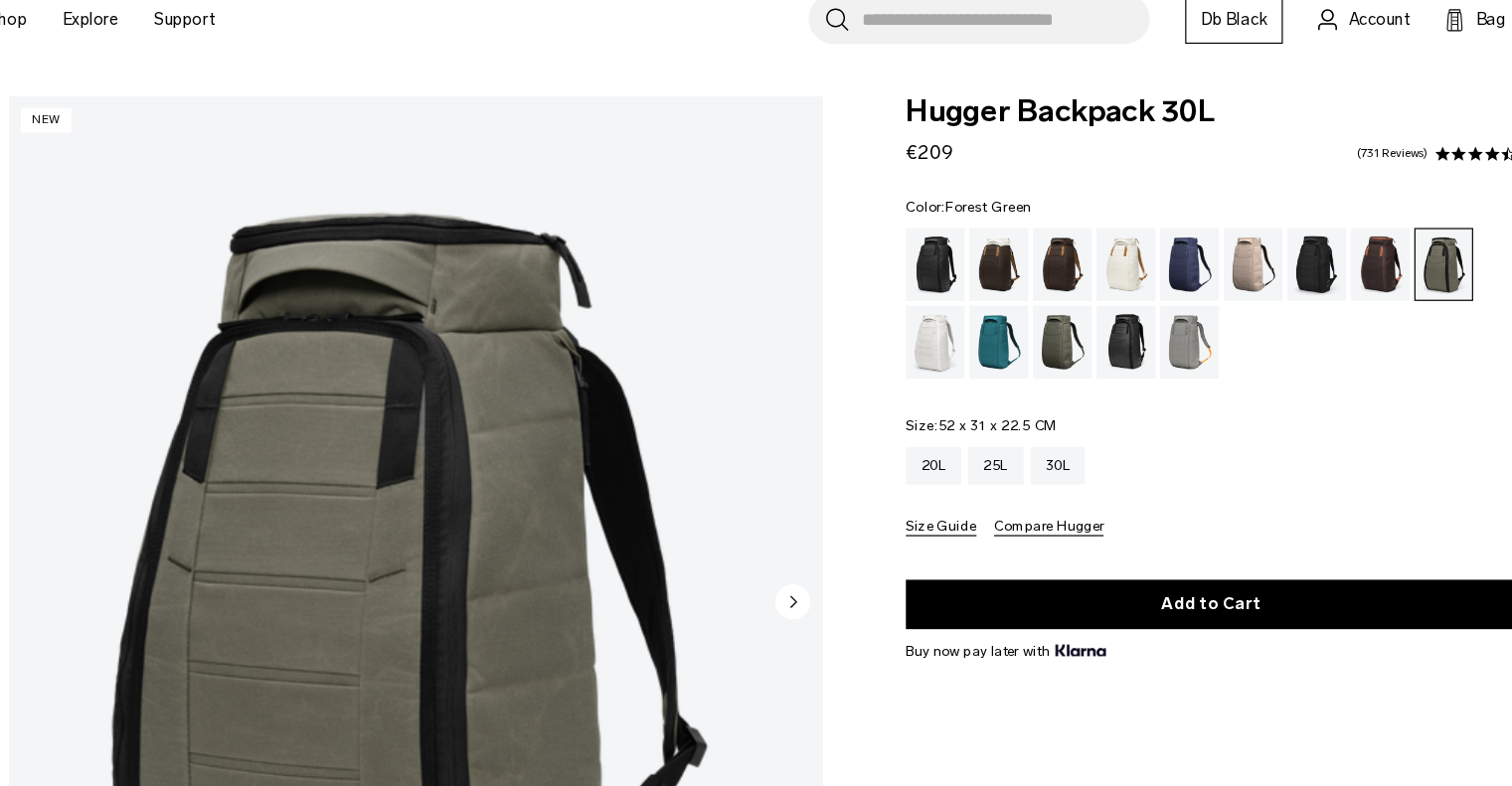 click at bounding box center (1391, 276) 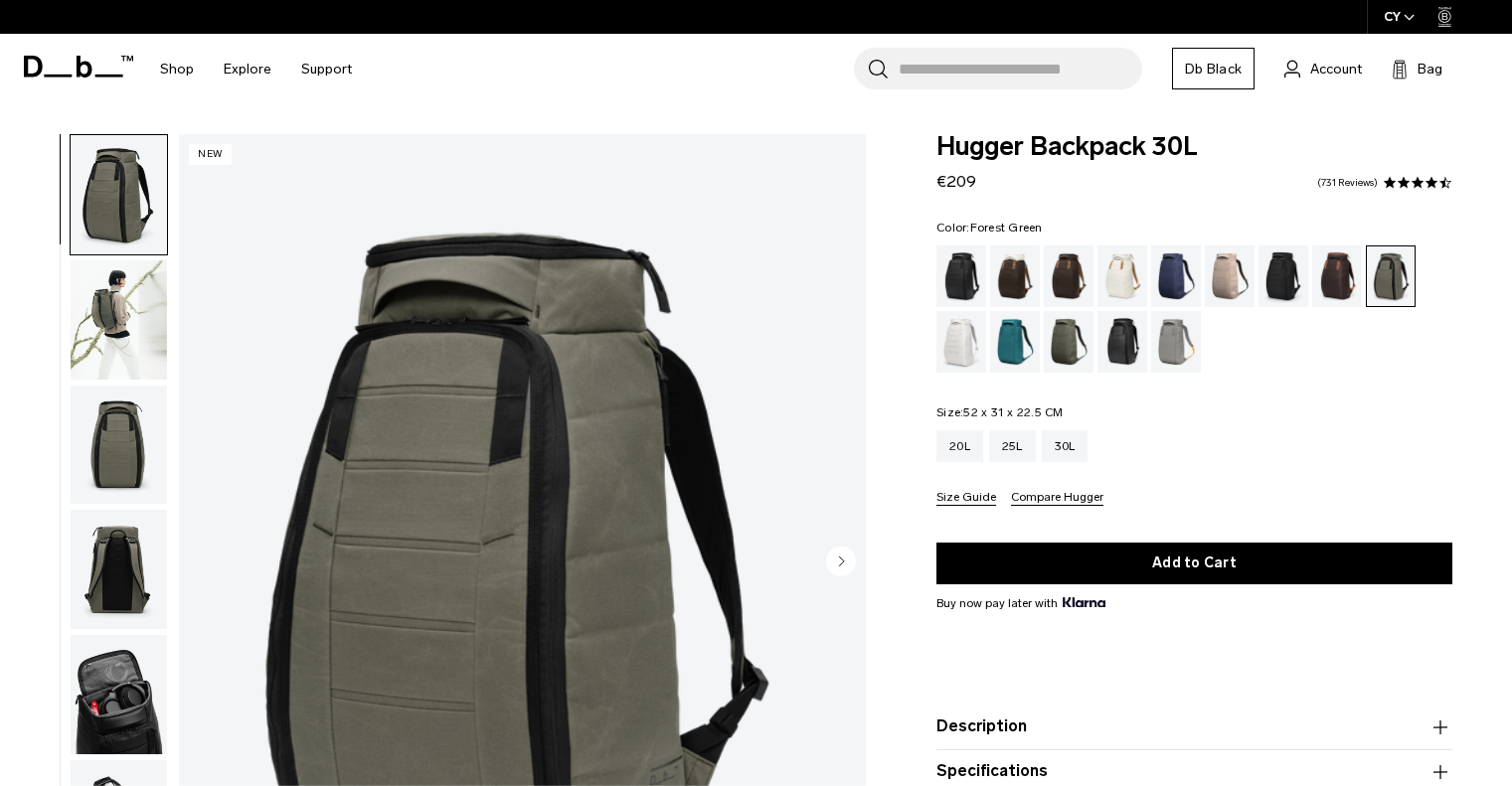 scroll, scrollTop: 0, scrollLeft: 0, axis: both 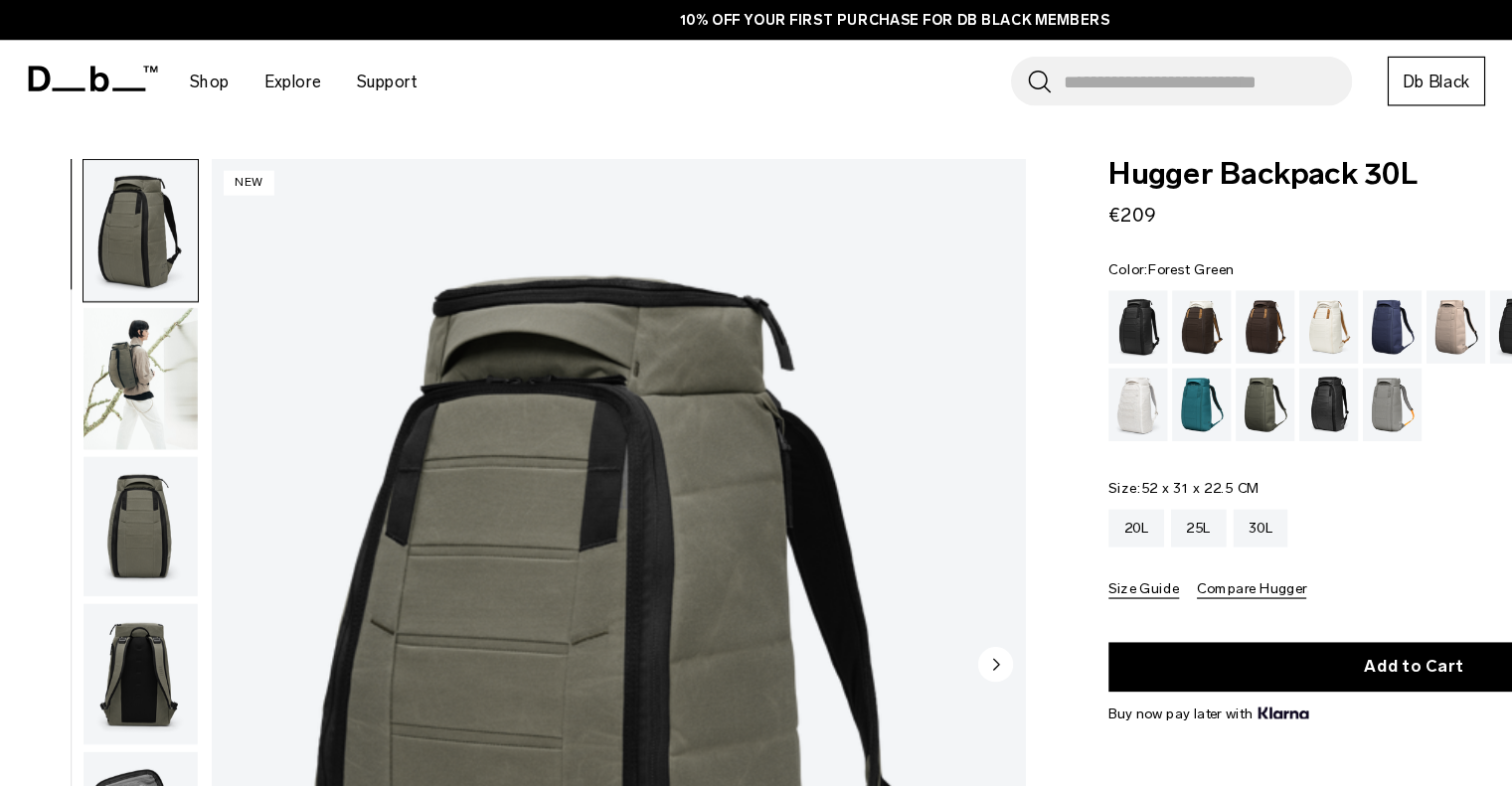 click at bounding box center [118, 320] 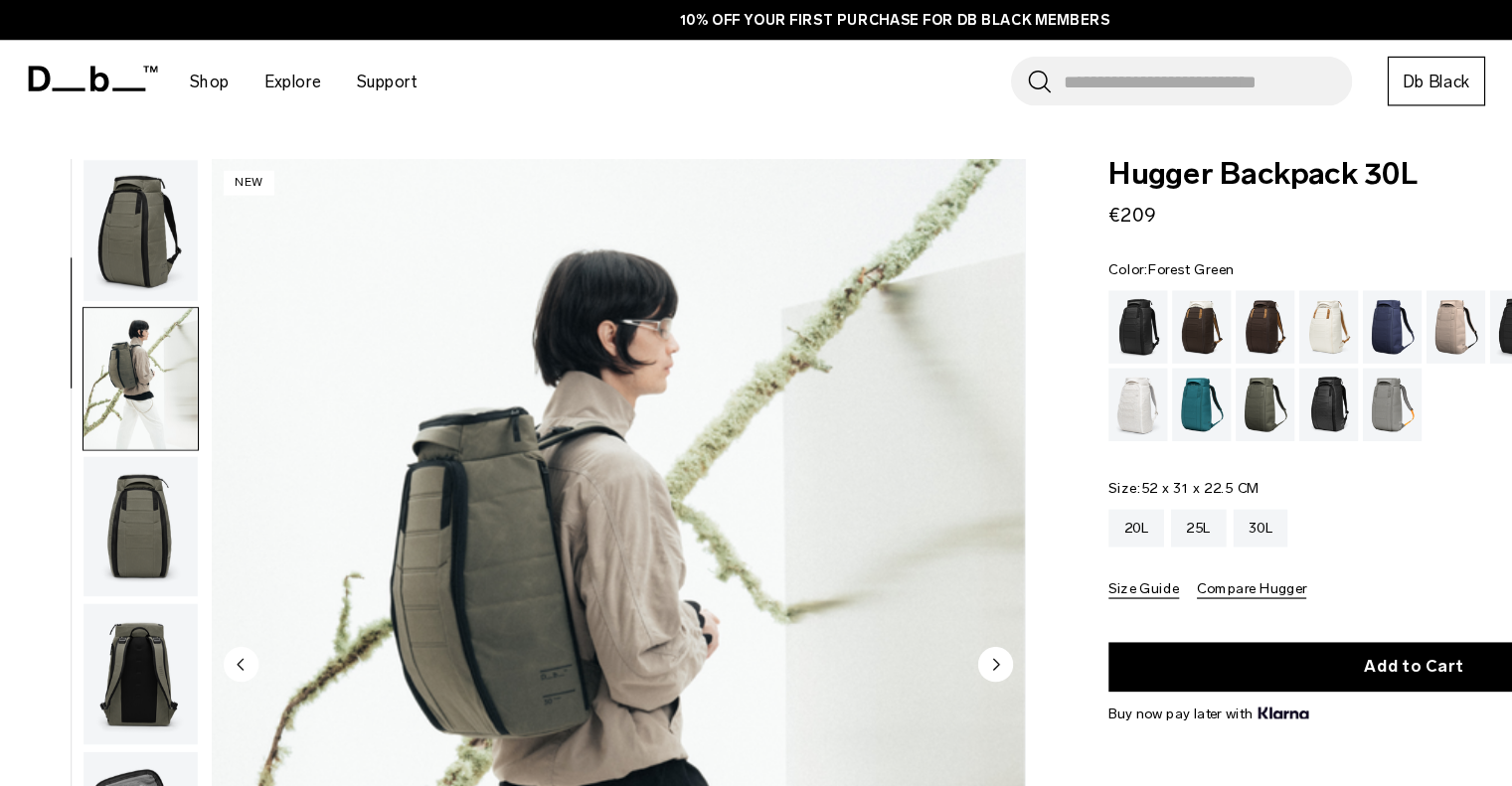 scroll, scrollTop: 125, scrollLeft: 0, axis: vertical 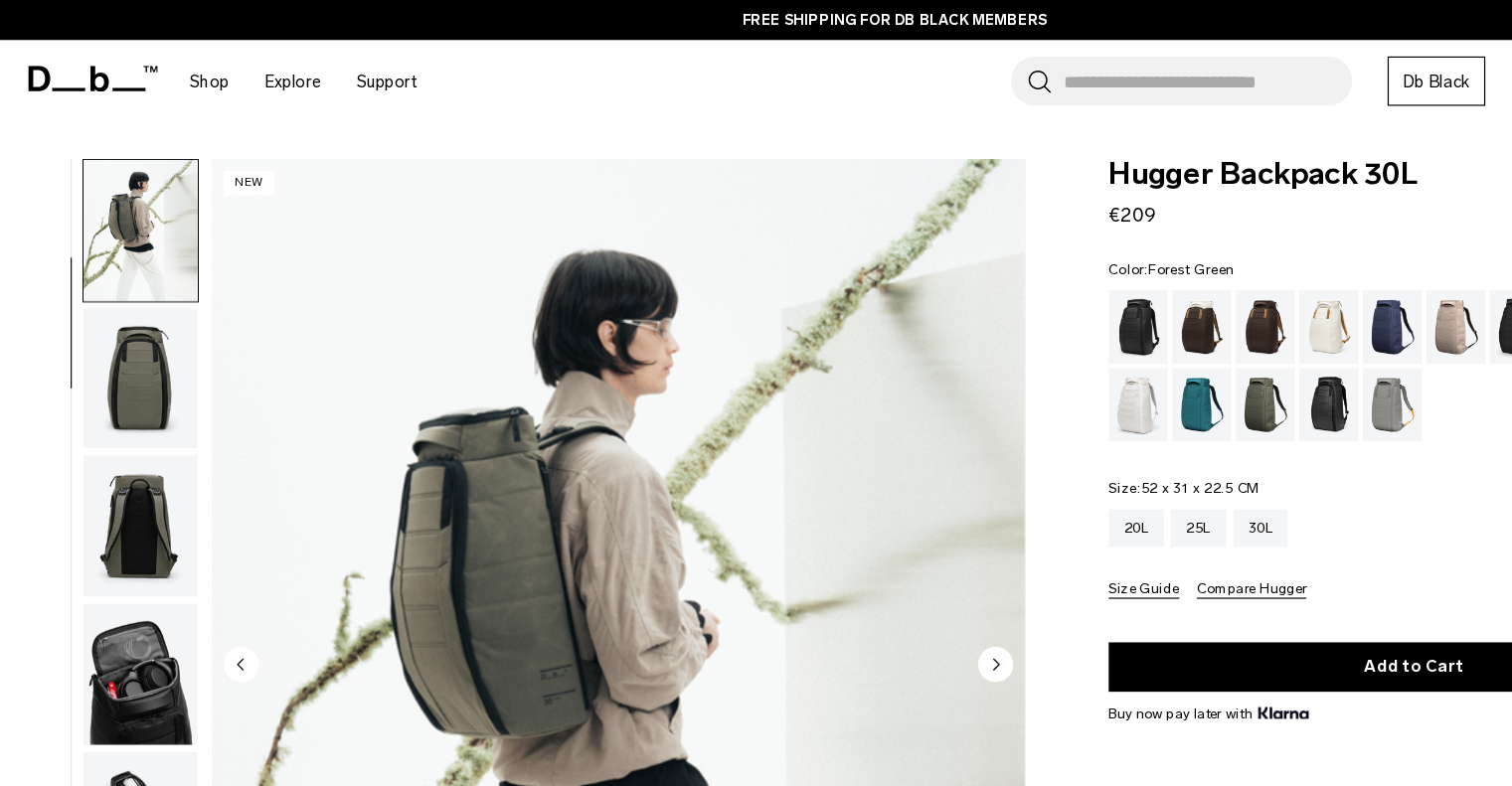 click at bounding box center (118, 569) 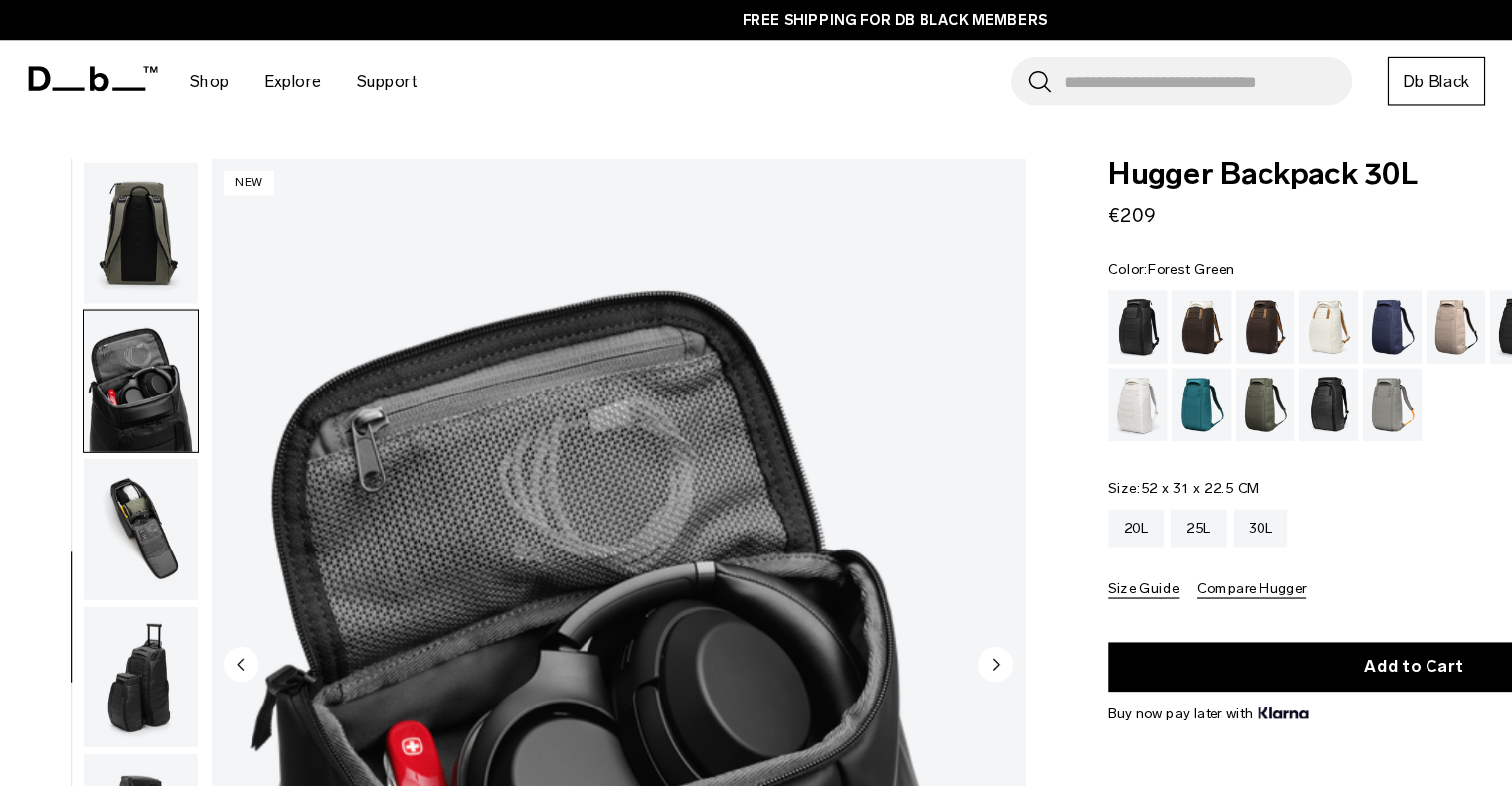 scroll, scrollTop: 390, scrollLeft: 0, axis: vertical 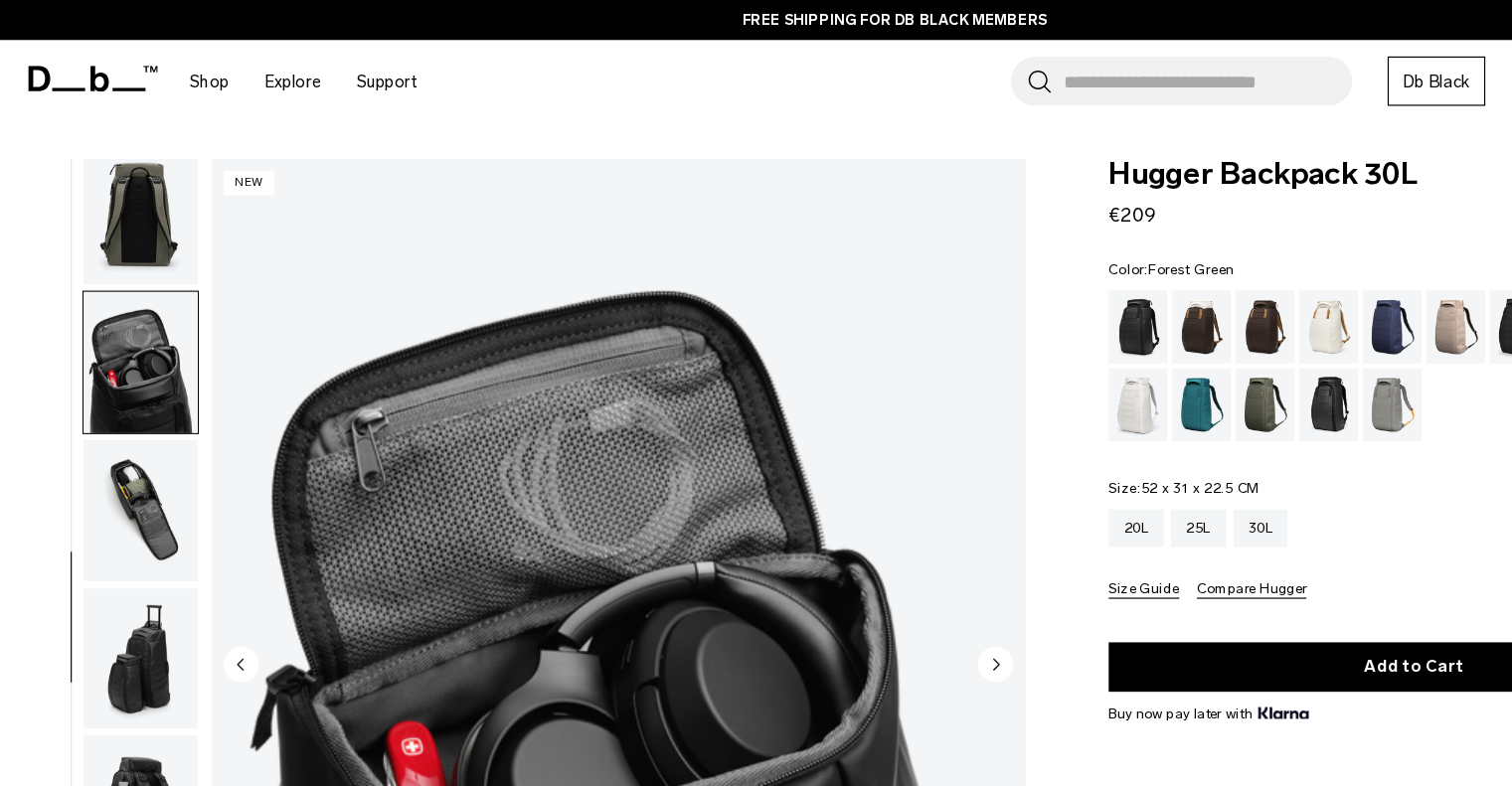 click at bounding box center (118, 556) 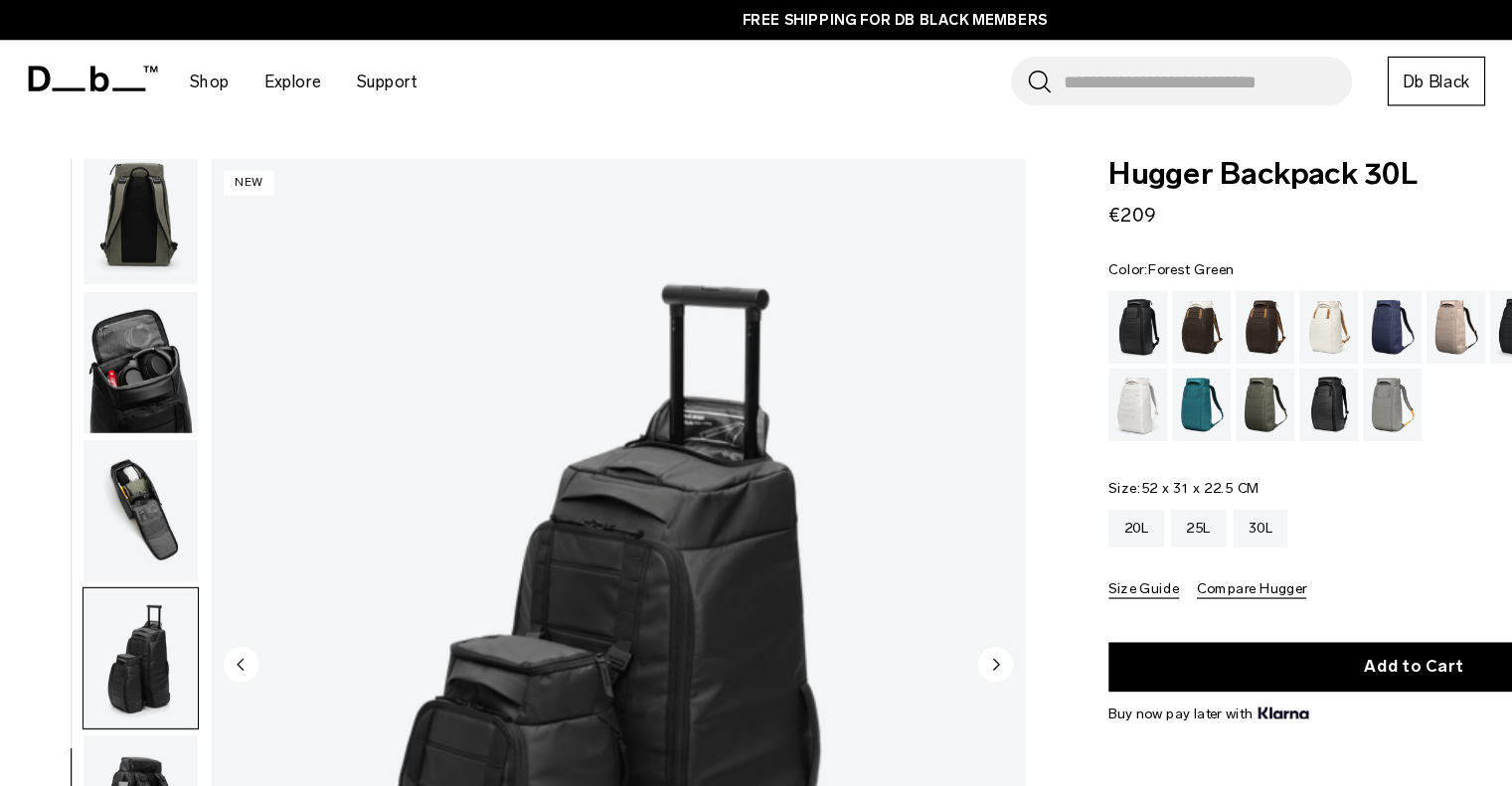 click at bounding box center (118, 556) 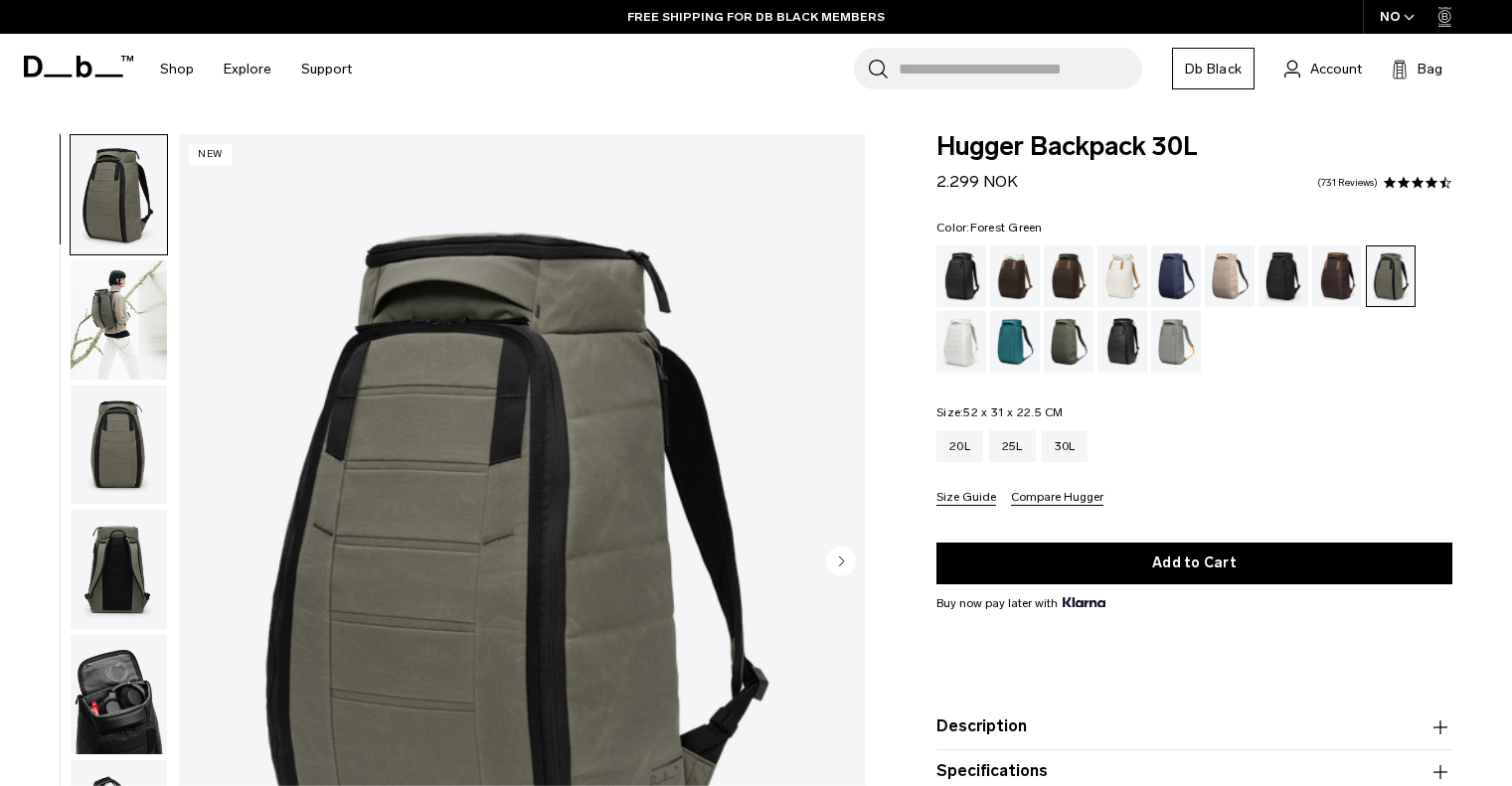 scroll, scrollTop: 0, scrollLeft: 0, axis: both 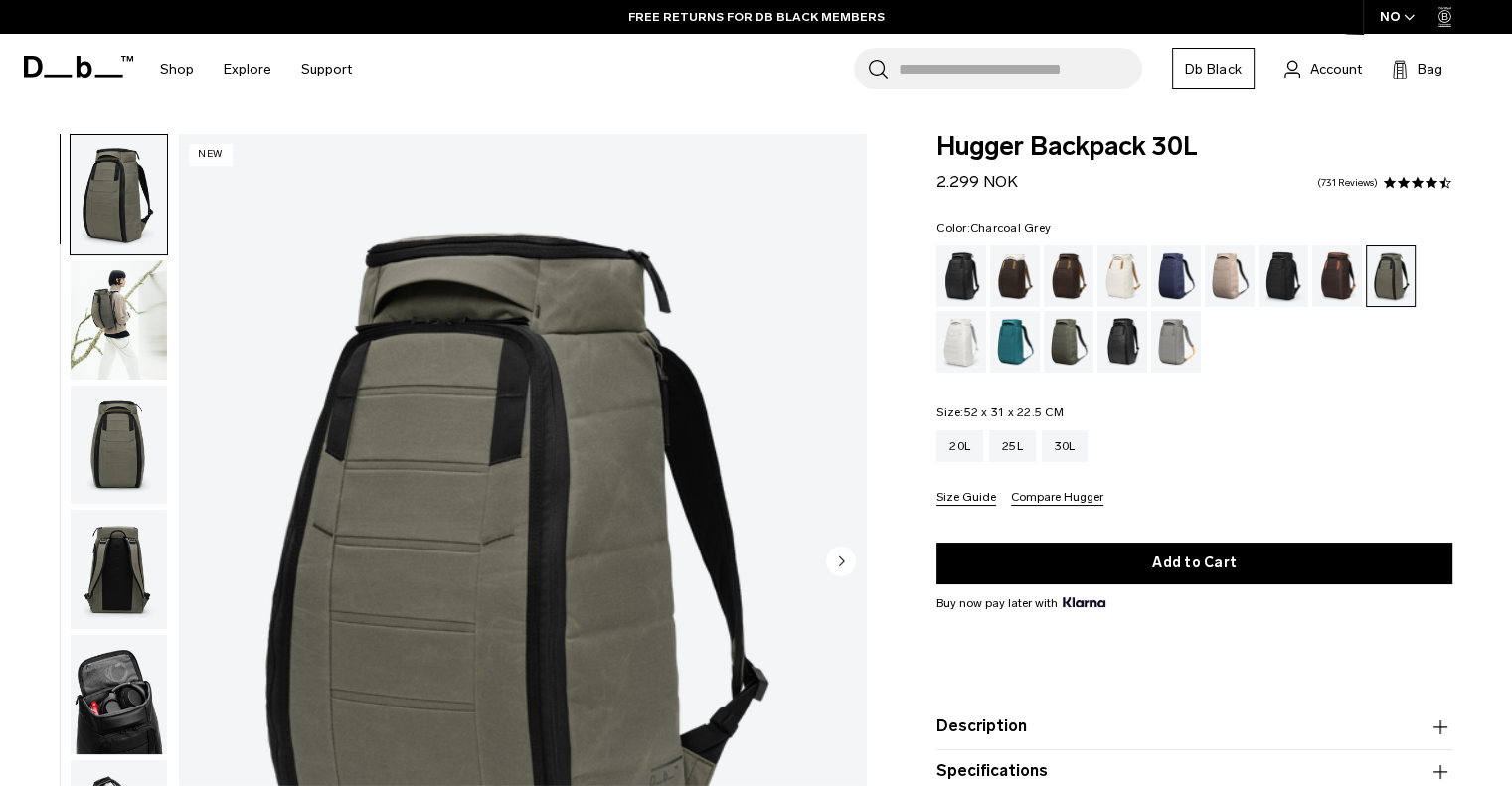 click at bounding box center [1283, 276] 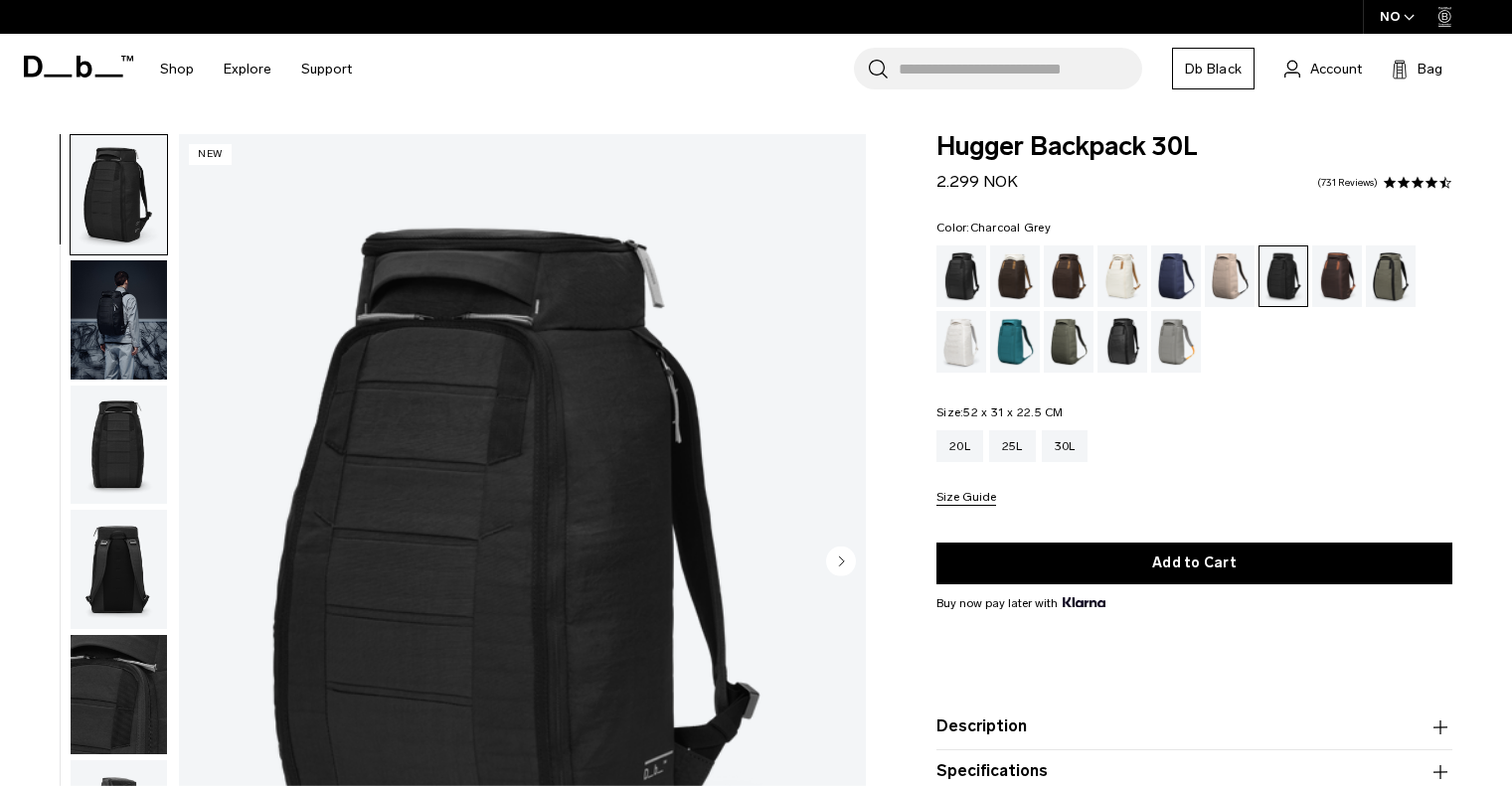scroll, scrollTop: 0, scrollLeft: 0, axis: both 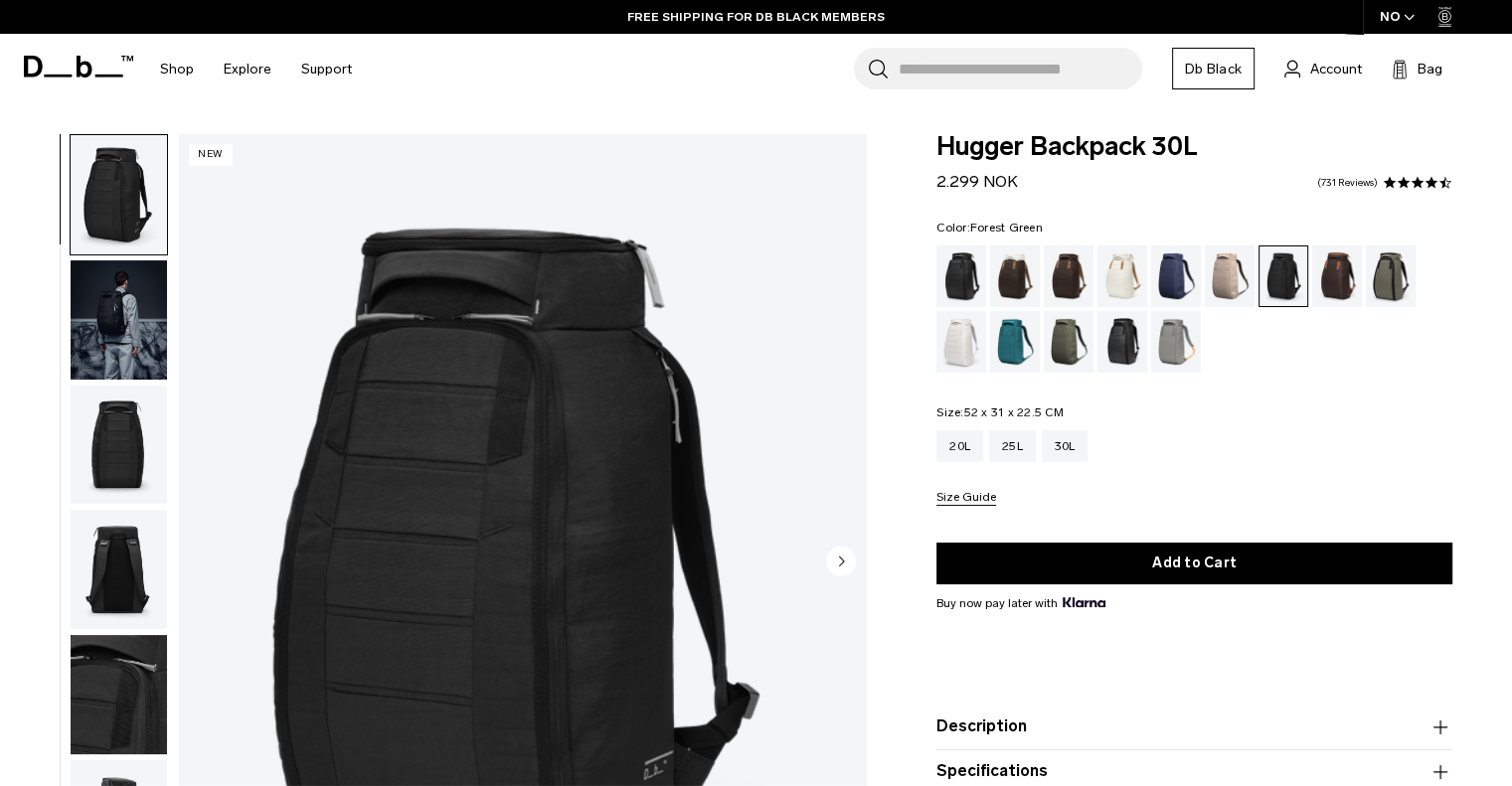 click at bounding box center [1391, 276] 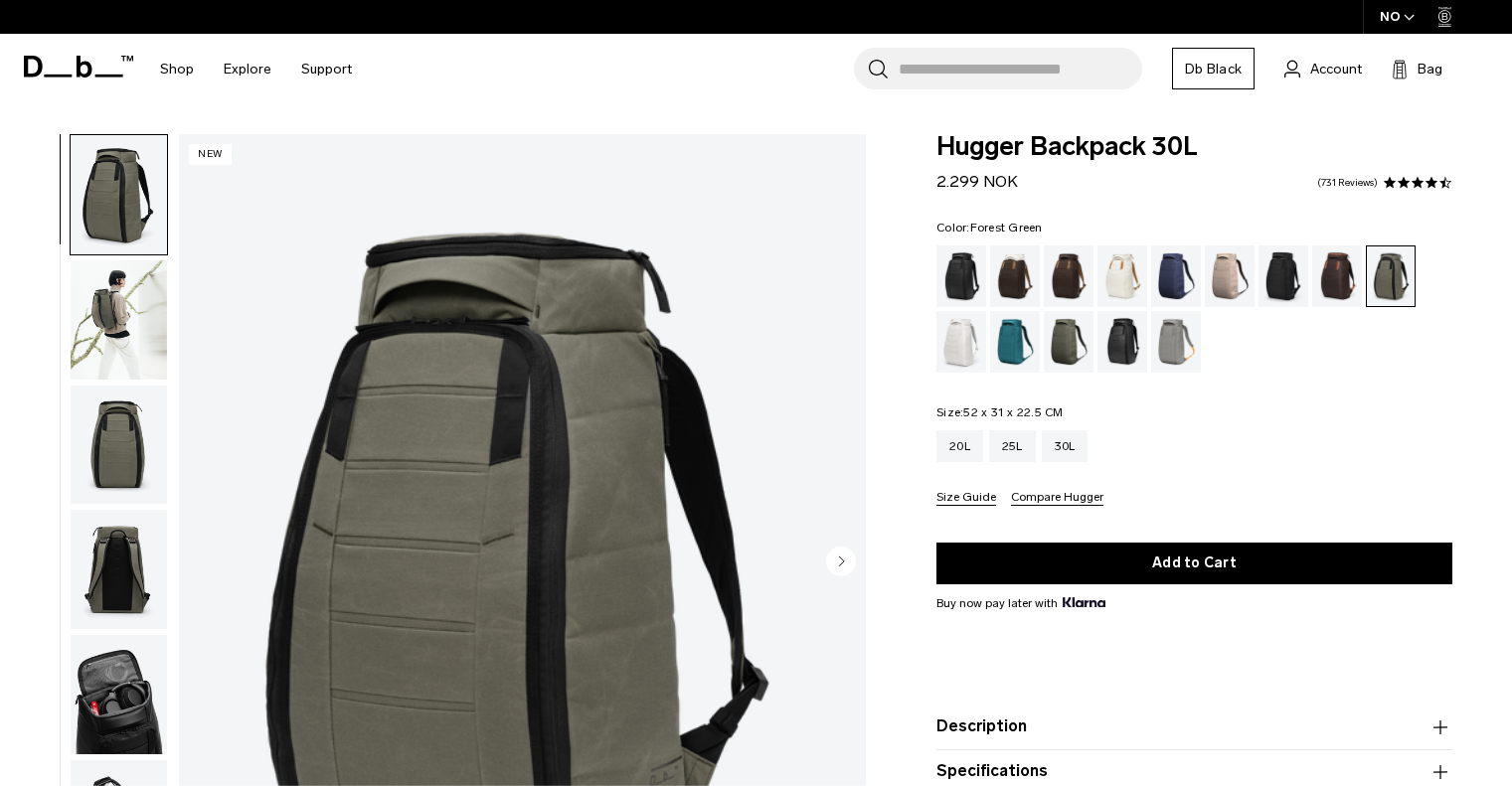 scroll, scrollTop: 0, scrollLeft: 0, axis: both 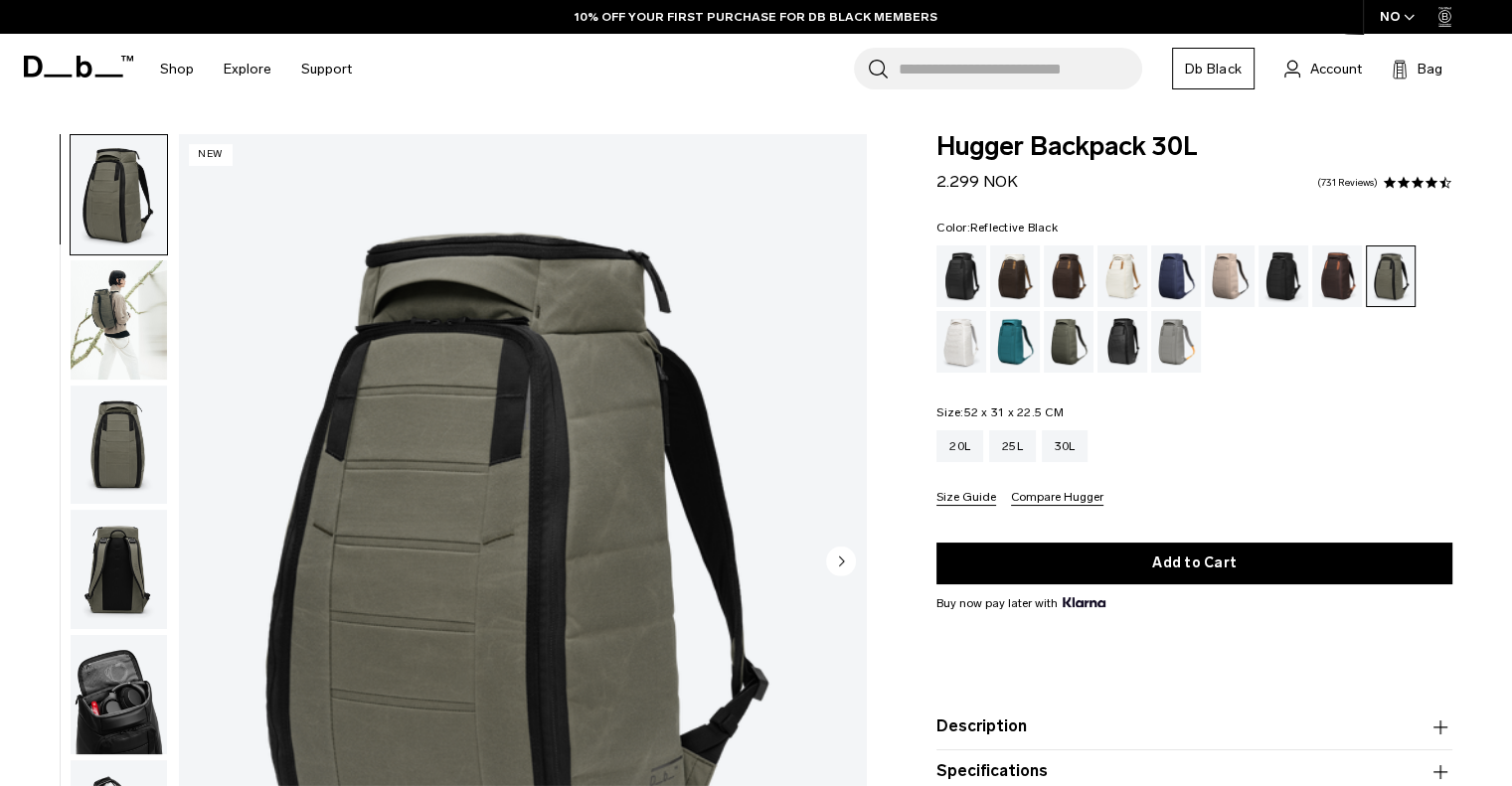 click at bounding box center [1122, 342] 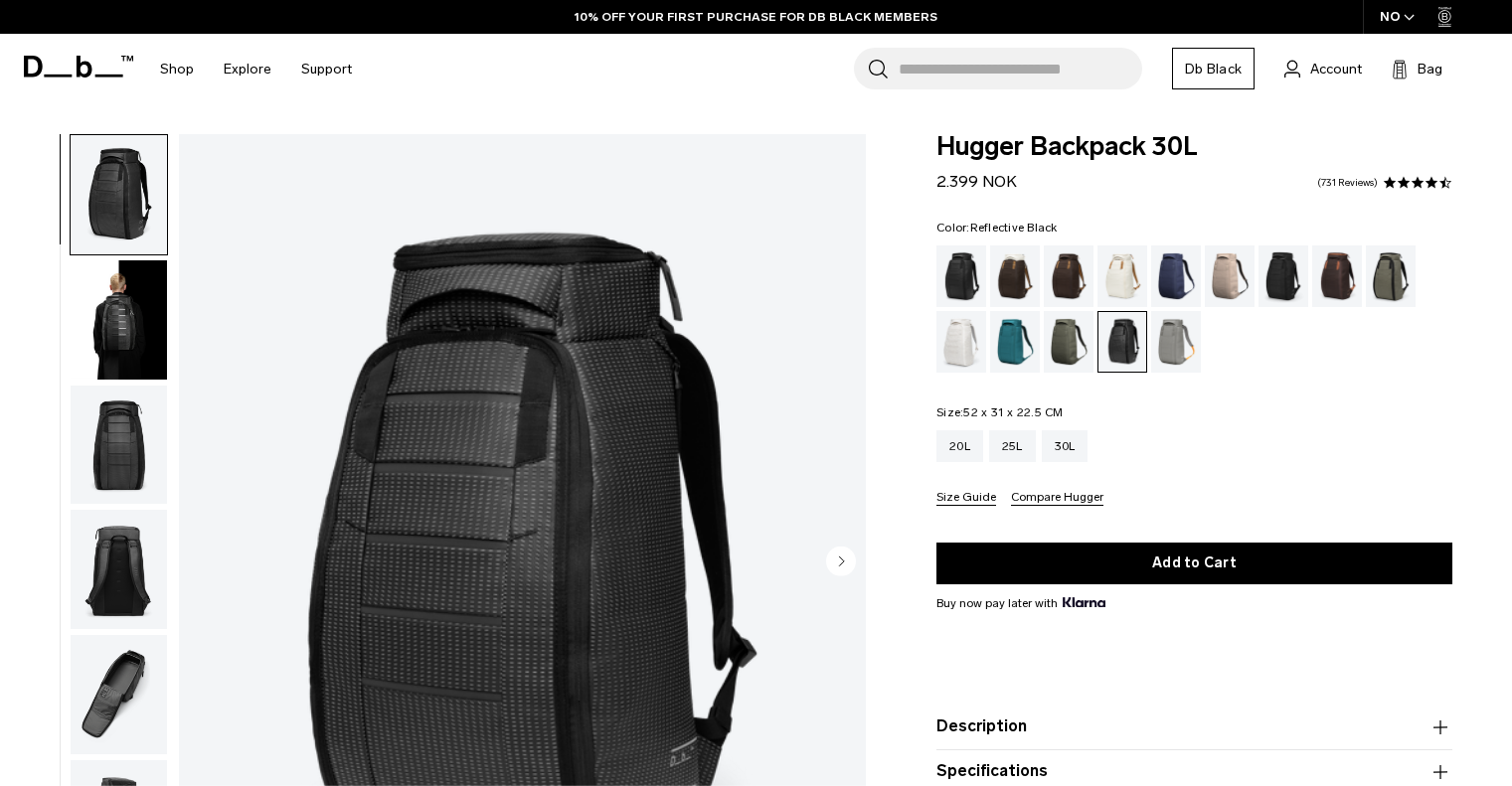 scroll, scrollTop: 0, scrollLeft: 0, axis: both 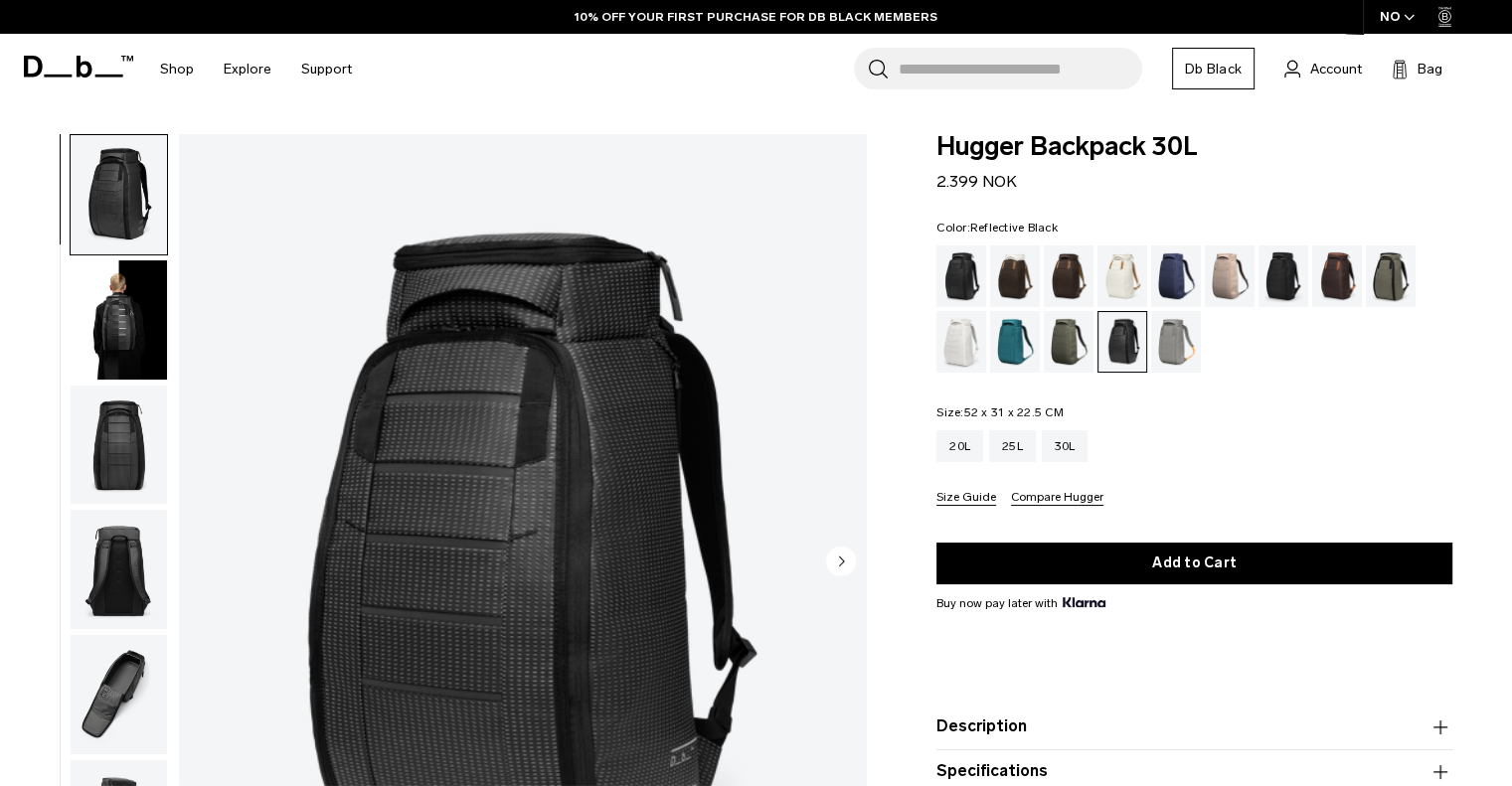 click 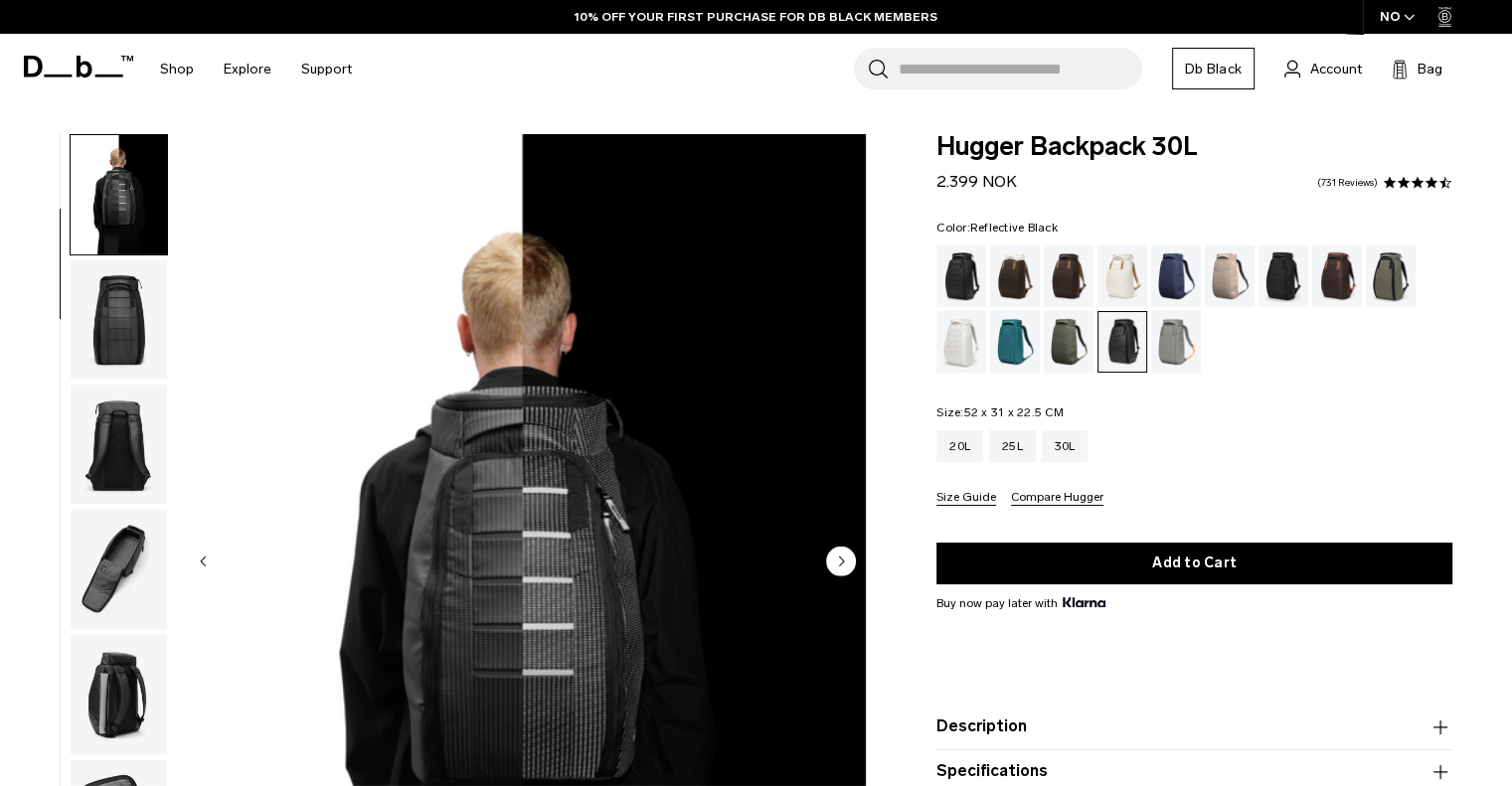 click 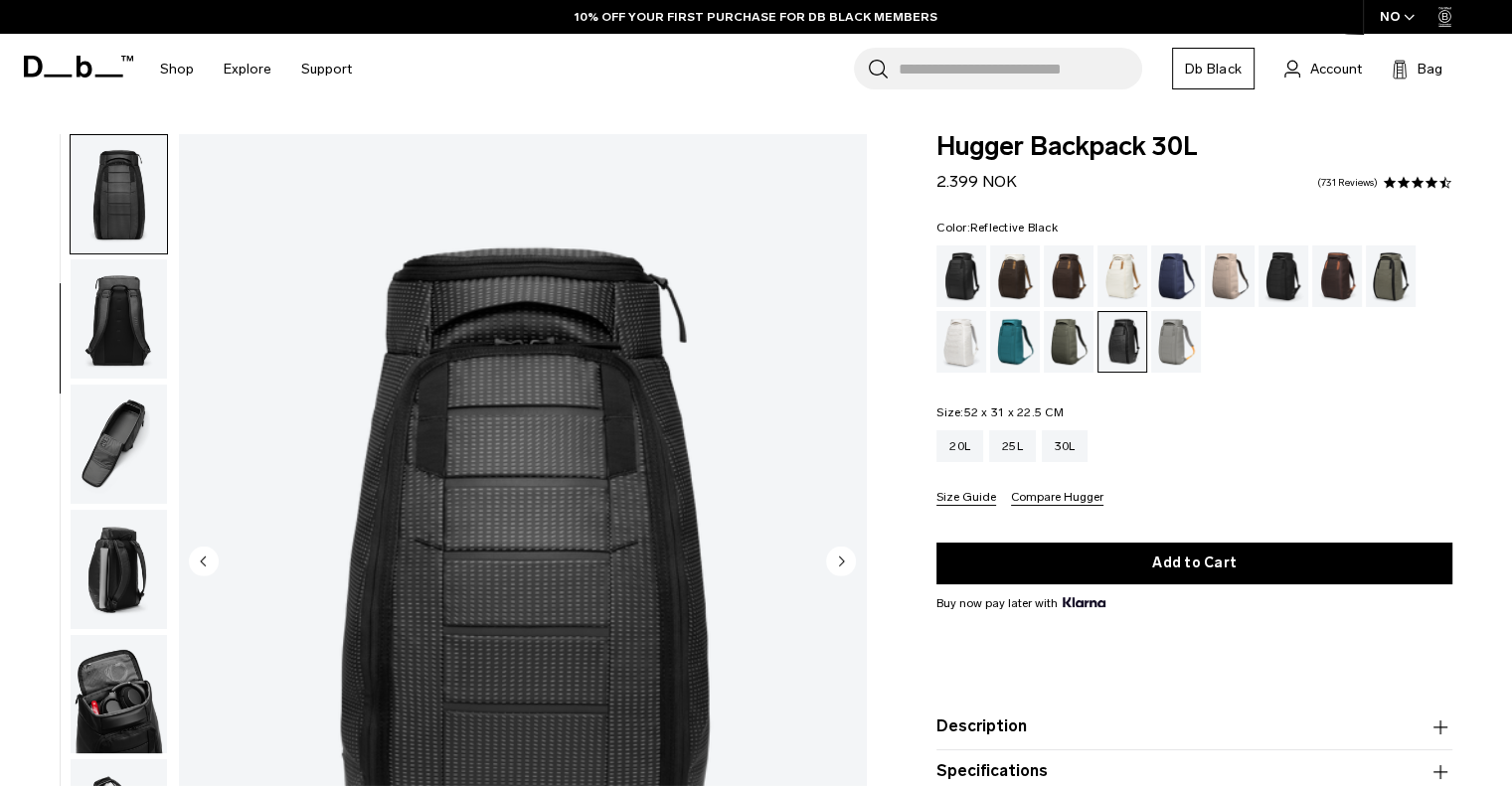 click 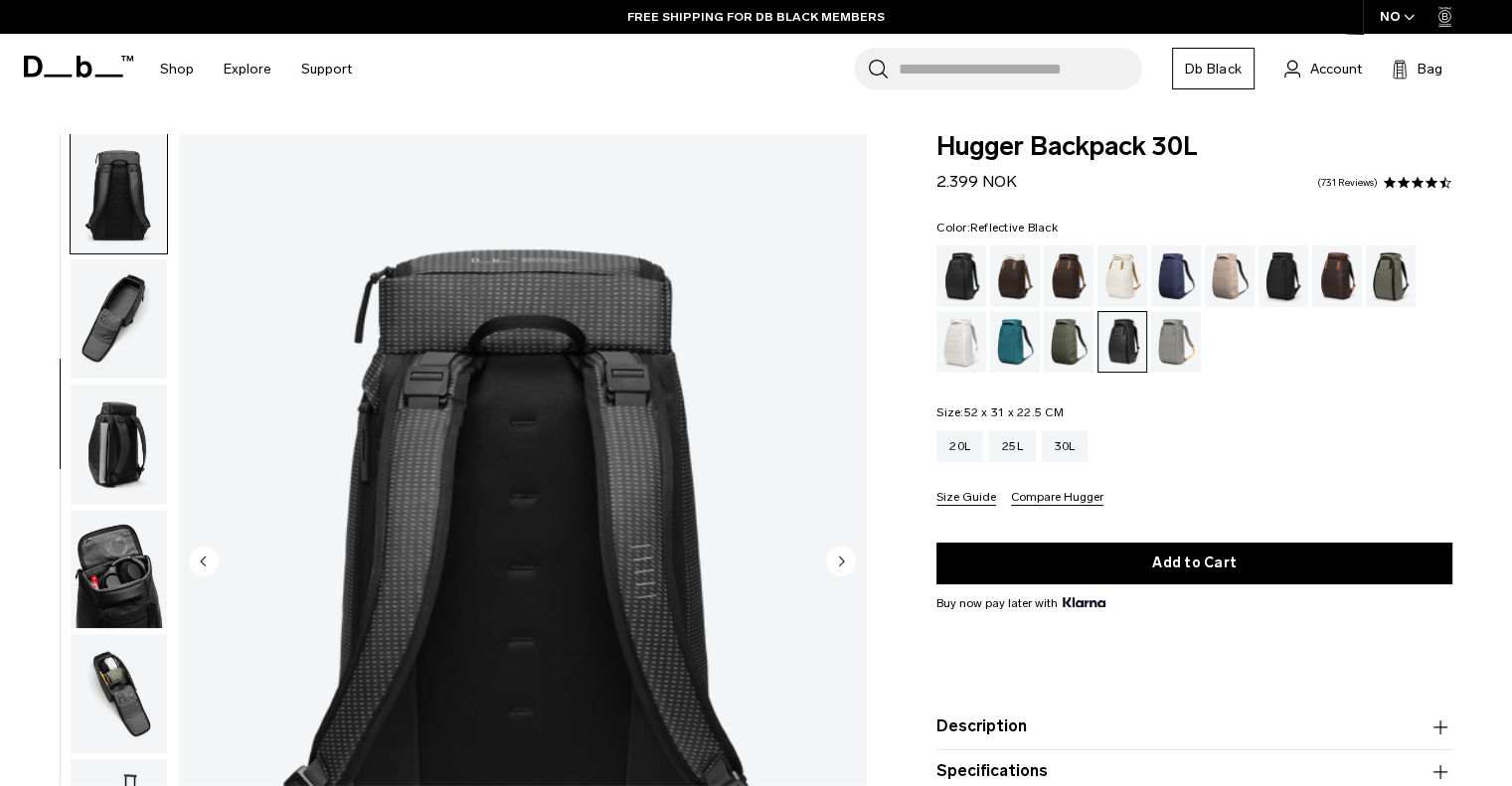 click 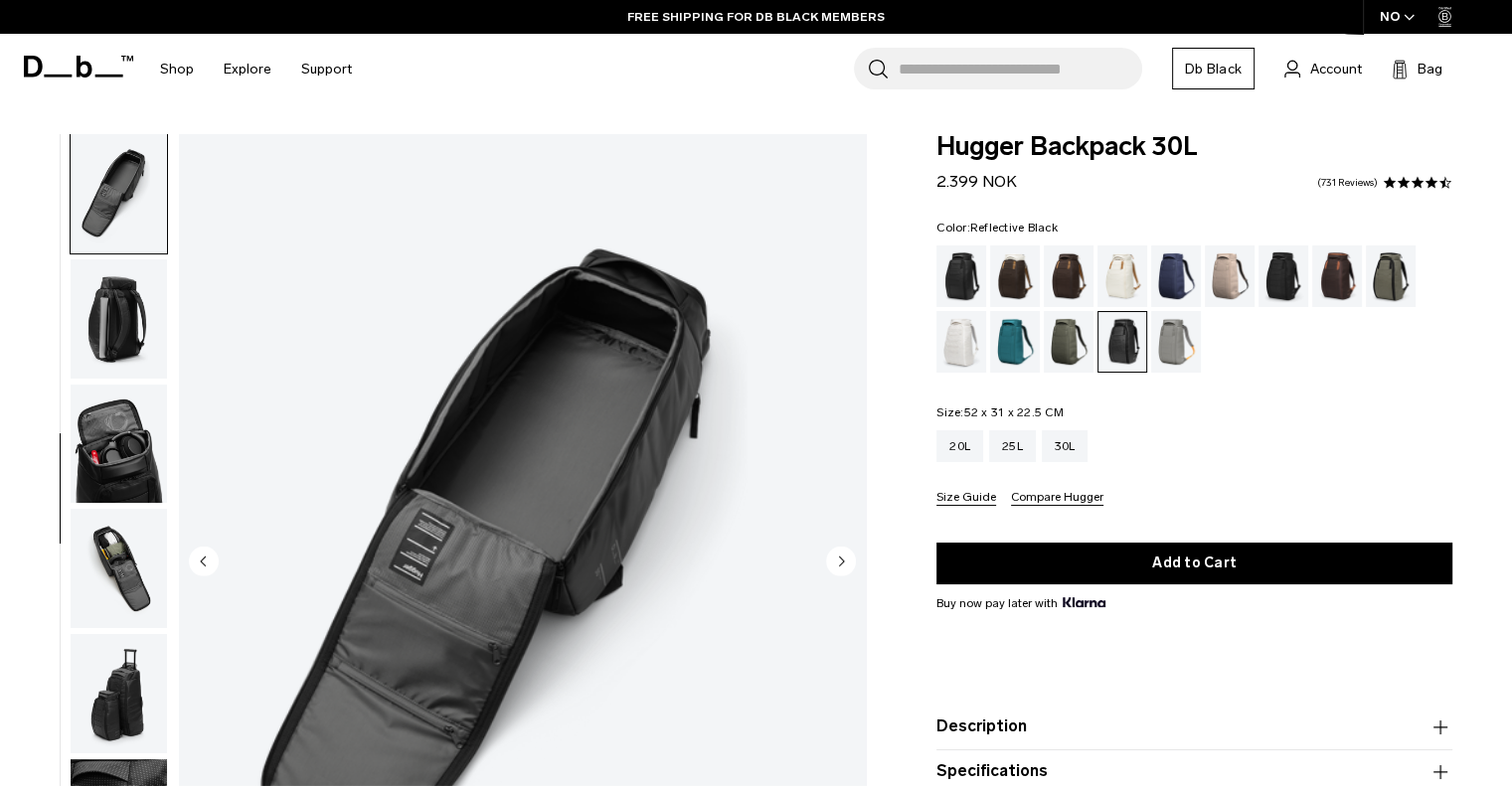 click 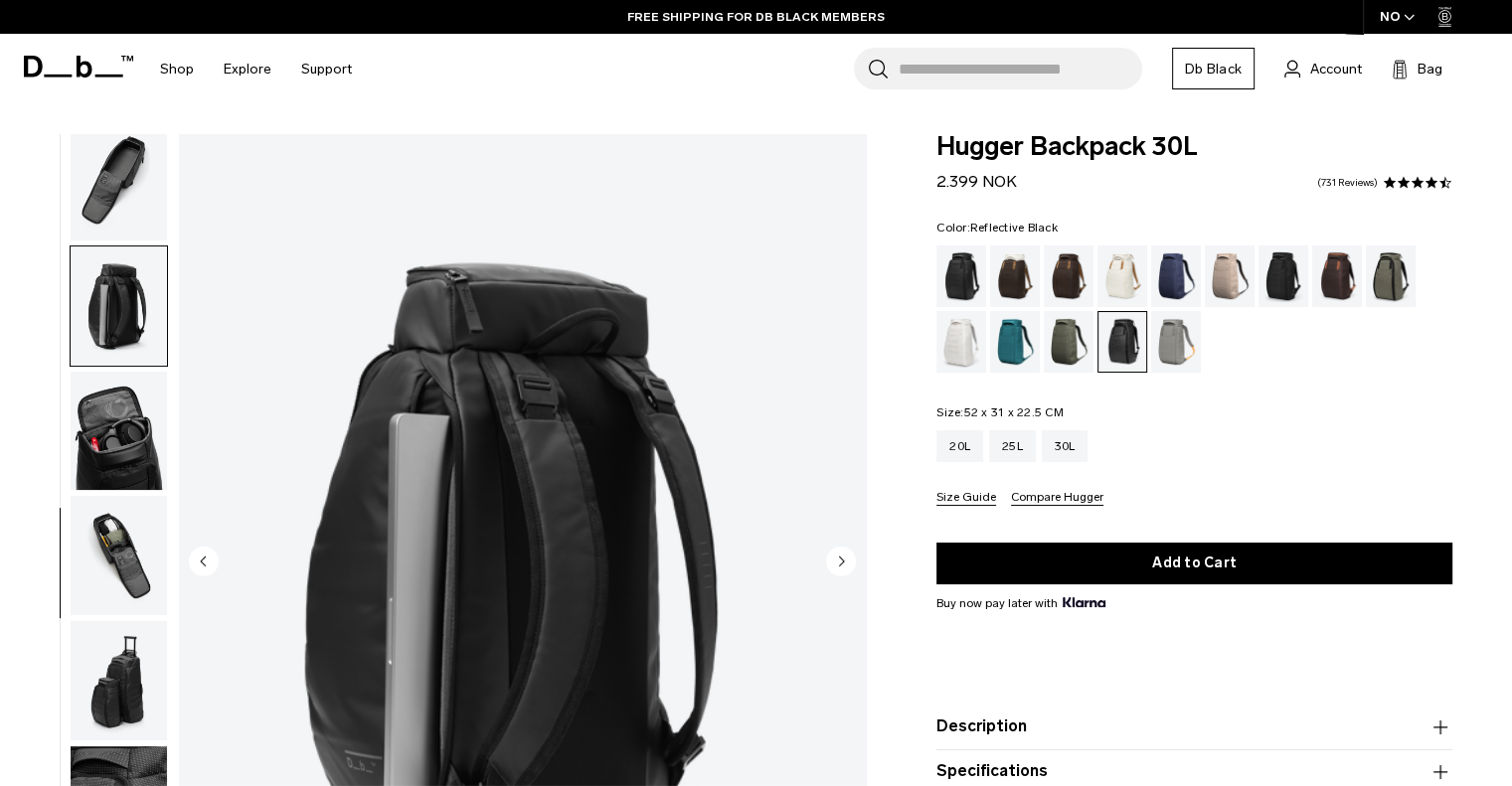 click 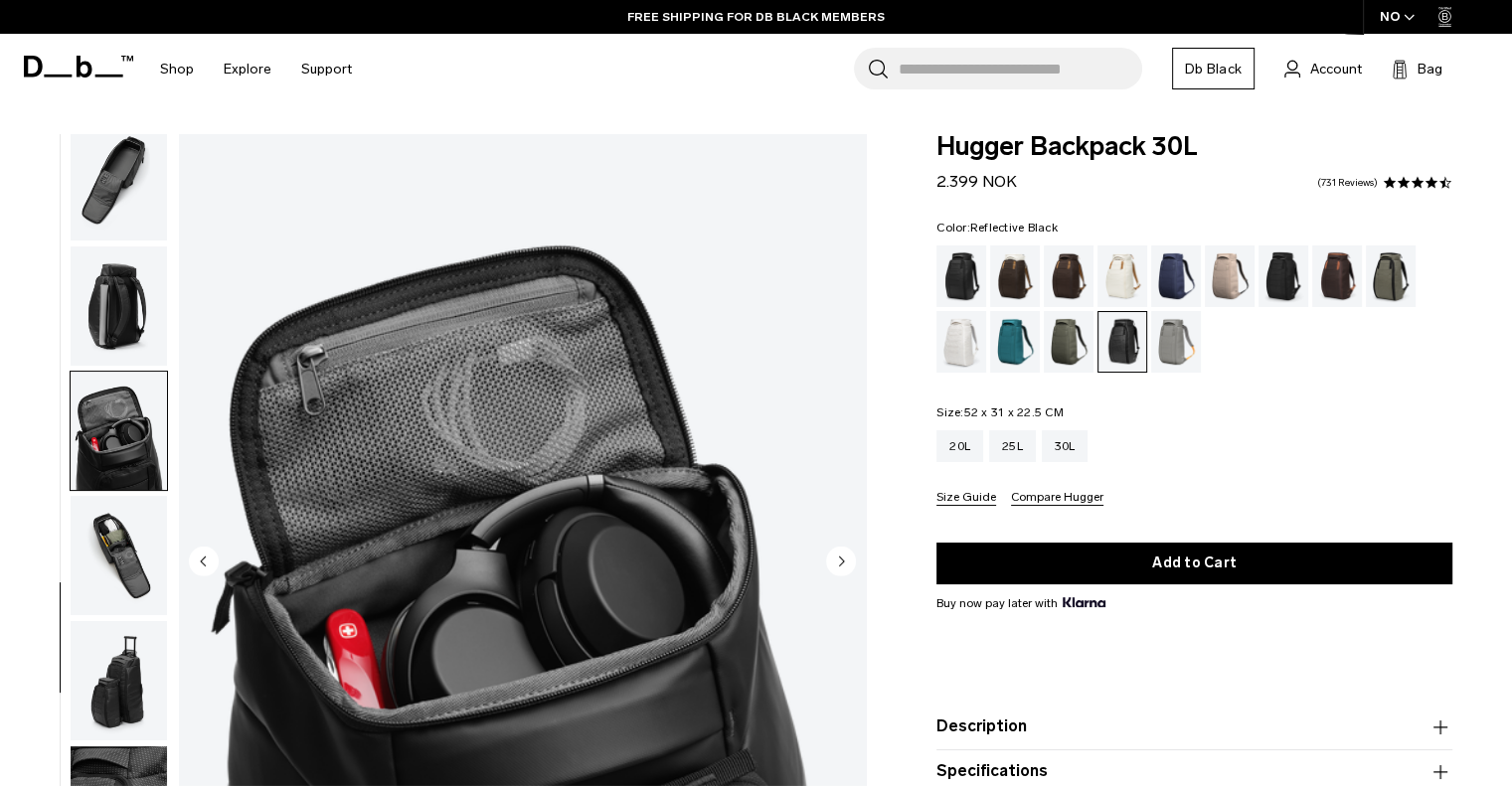 click 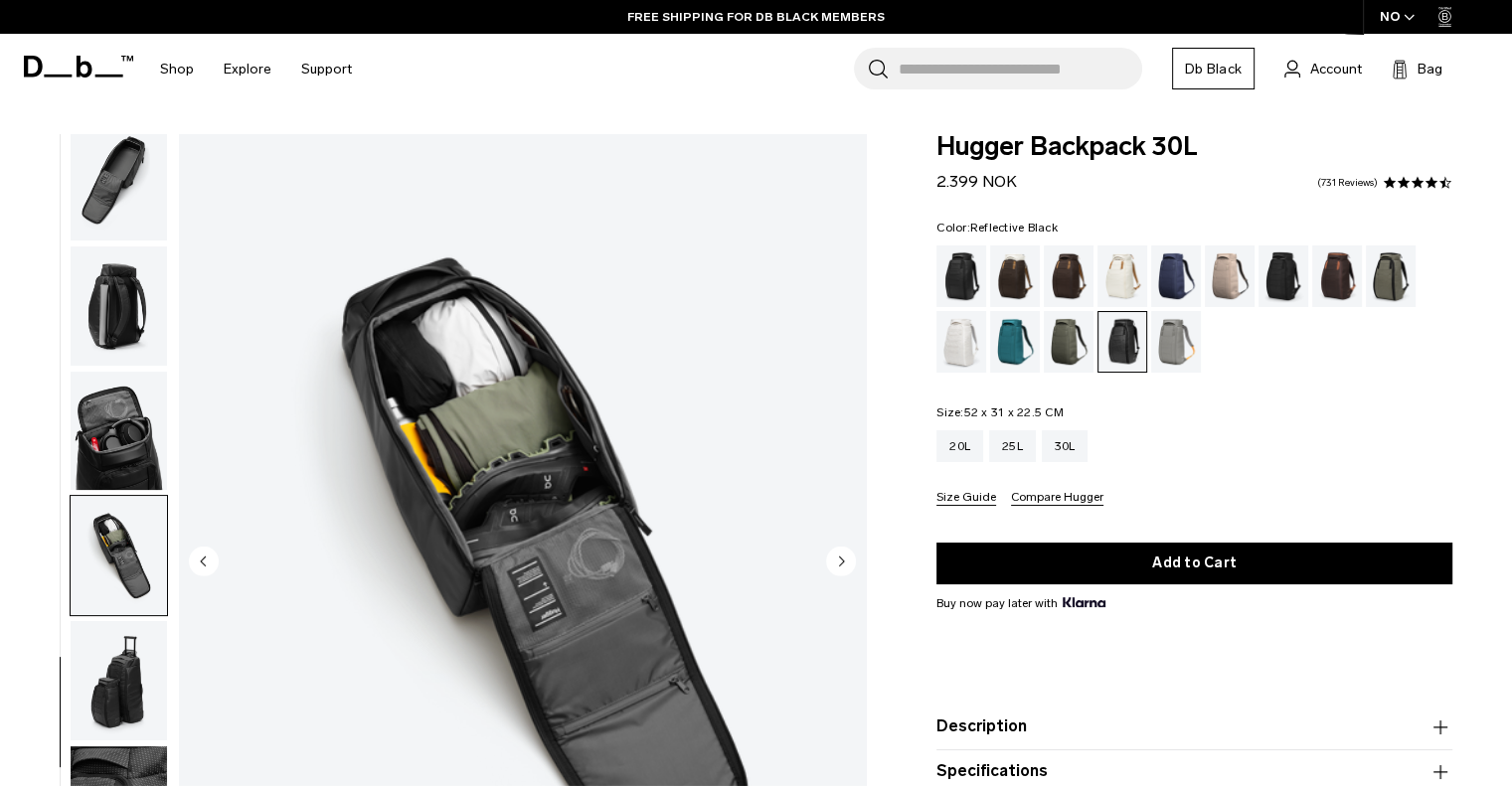 click 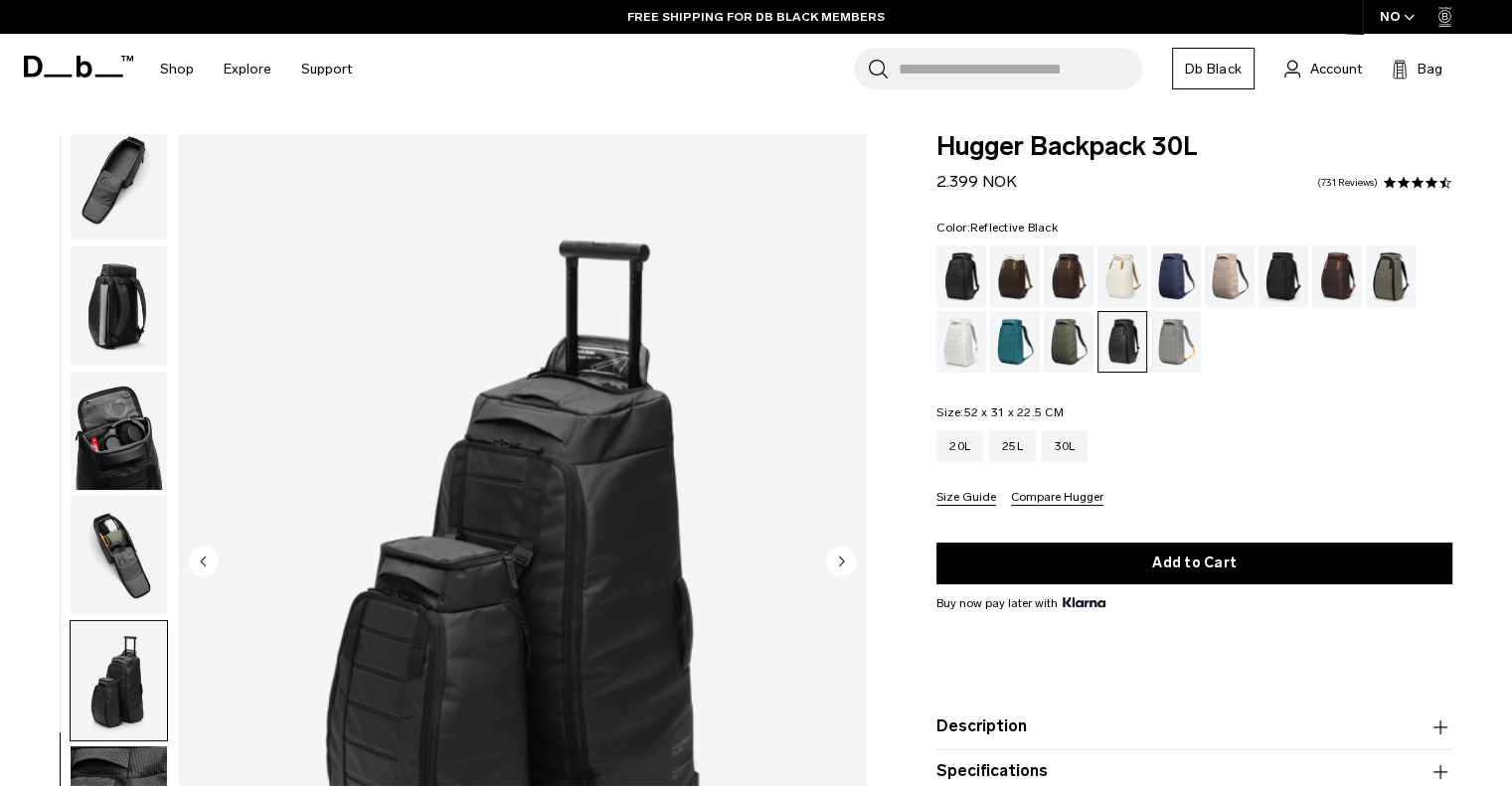 click 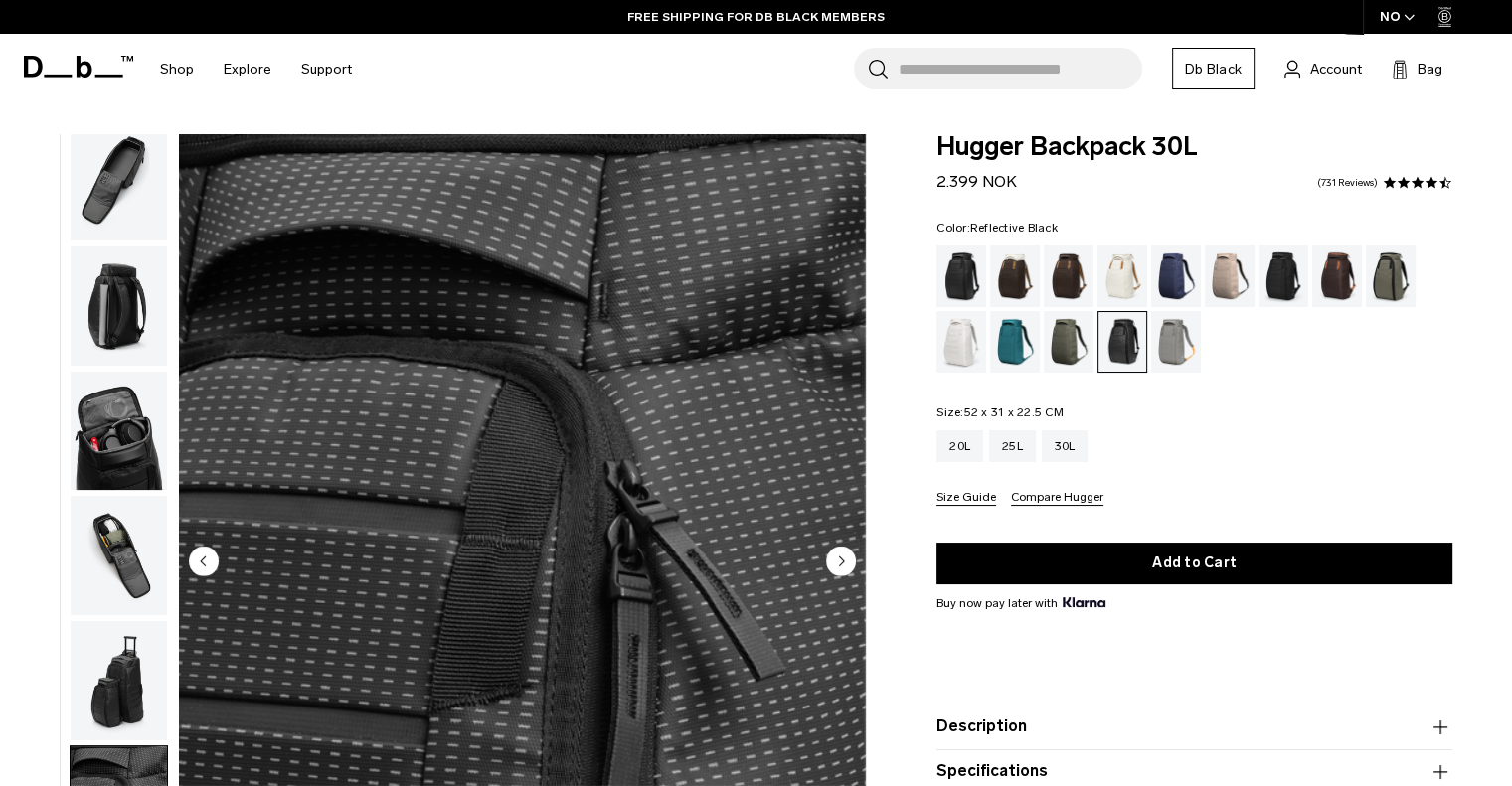 click 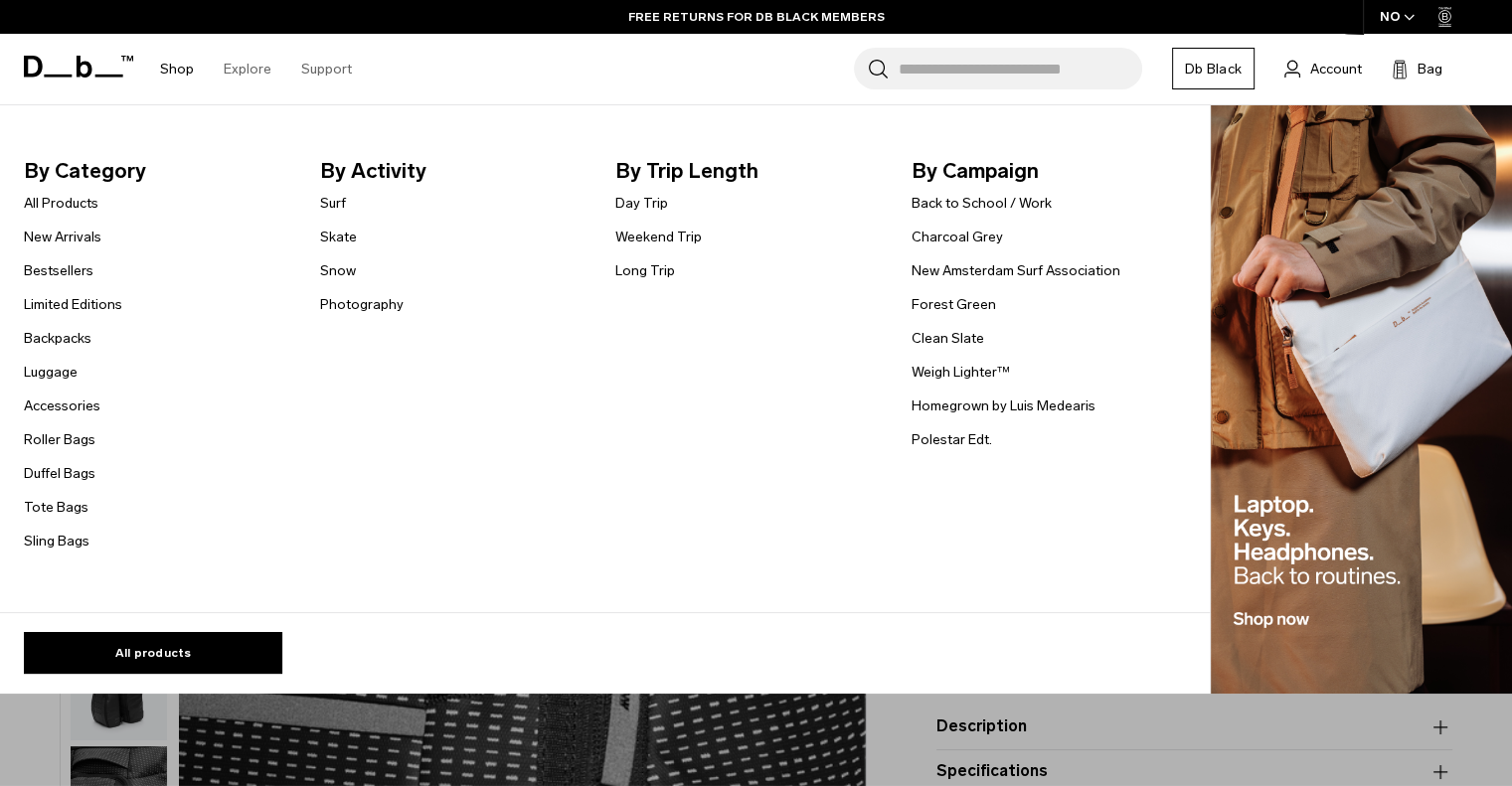 click on "Shop" at bounding box center [177, 69] 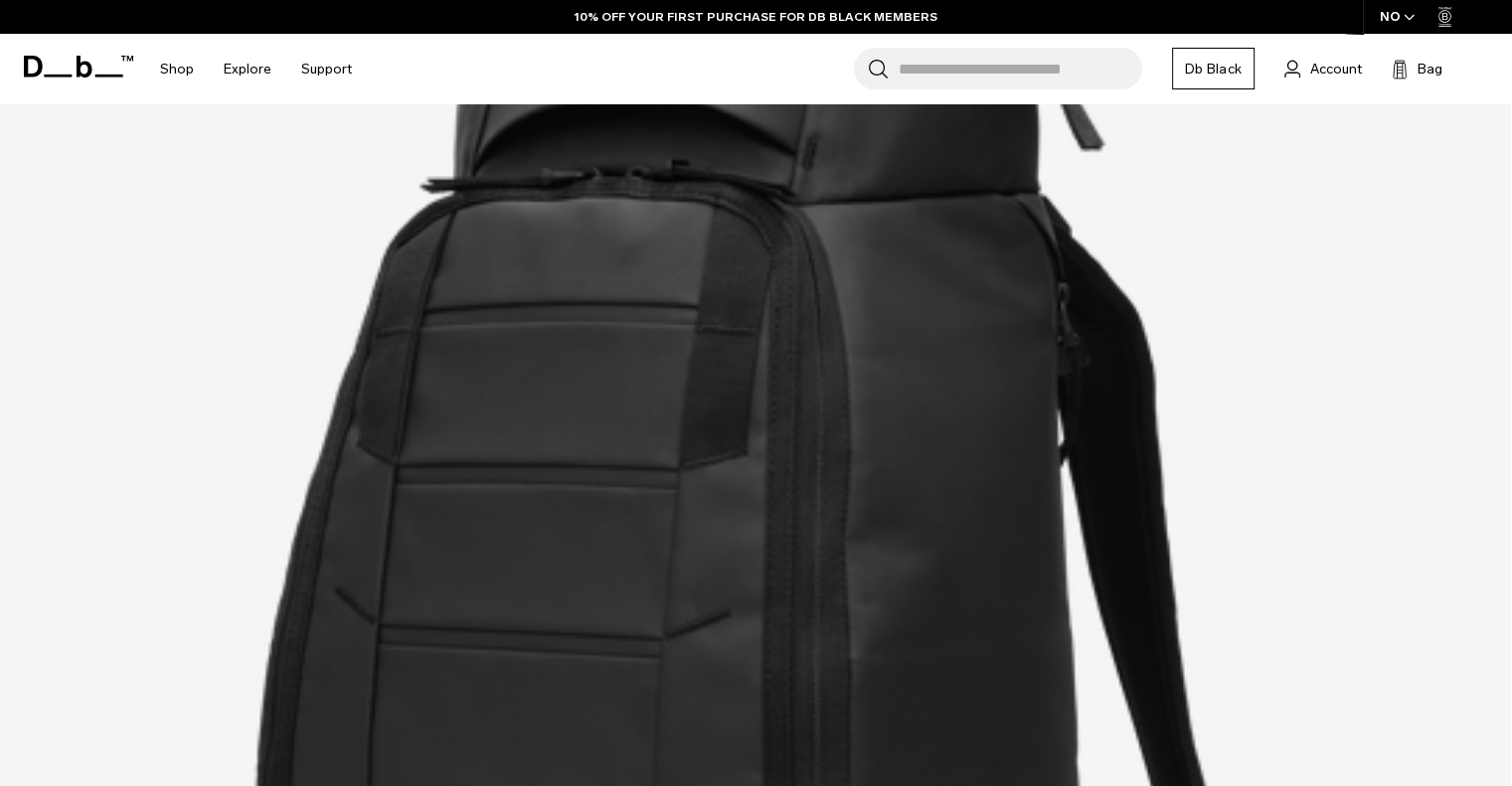 scroll, scrollTop: 688, scrollLeft: 0, axis: vertical 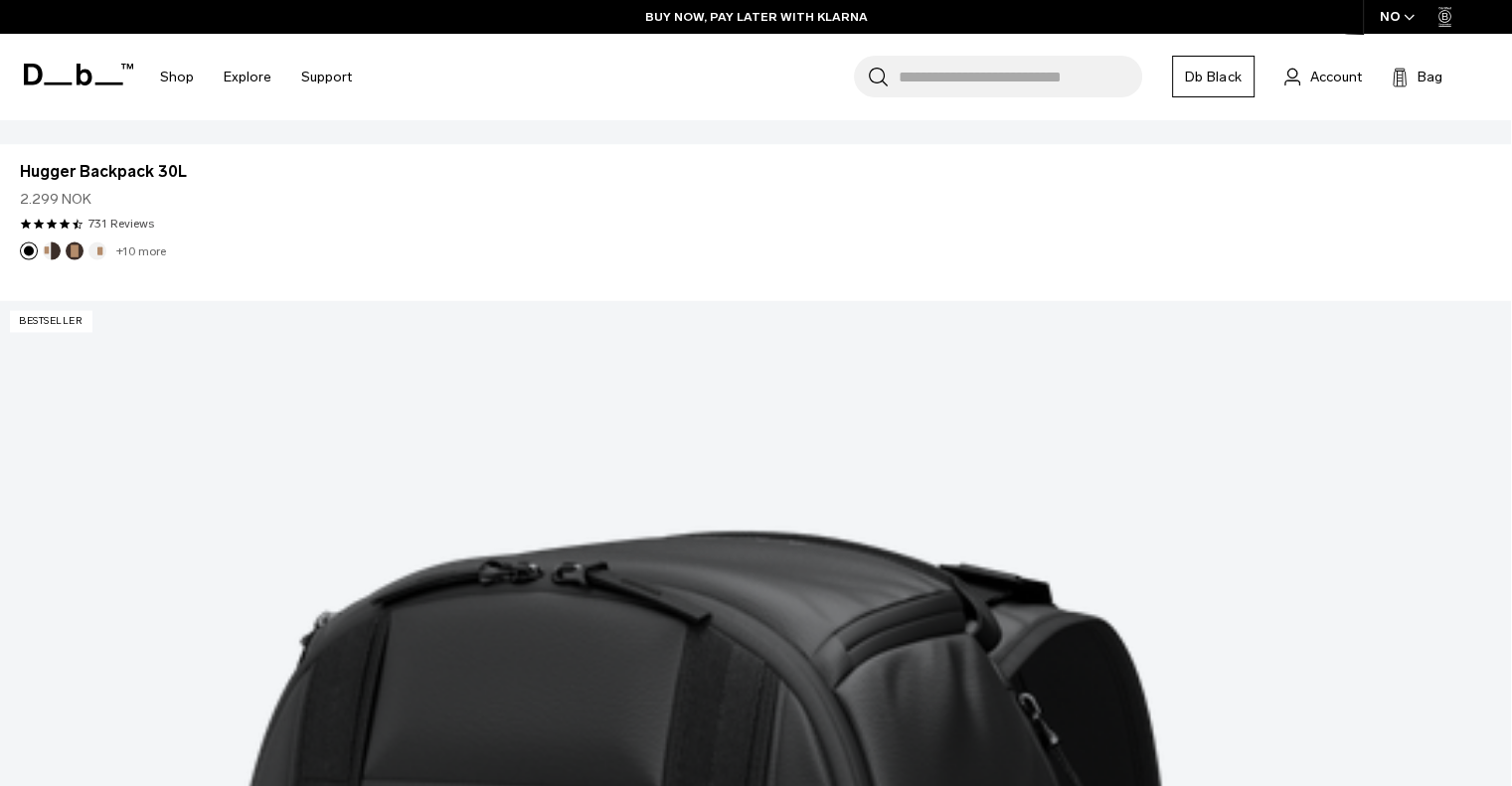click on "Hugger Backpack 30L" at bounding box center [756, 41073] 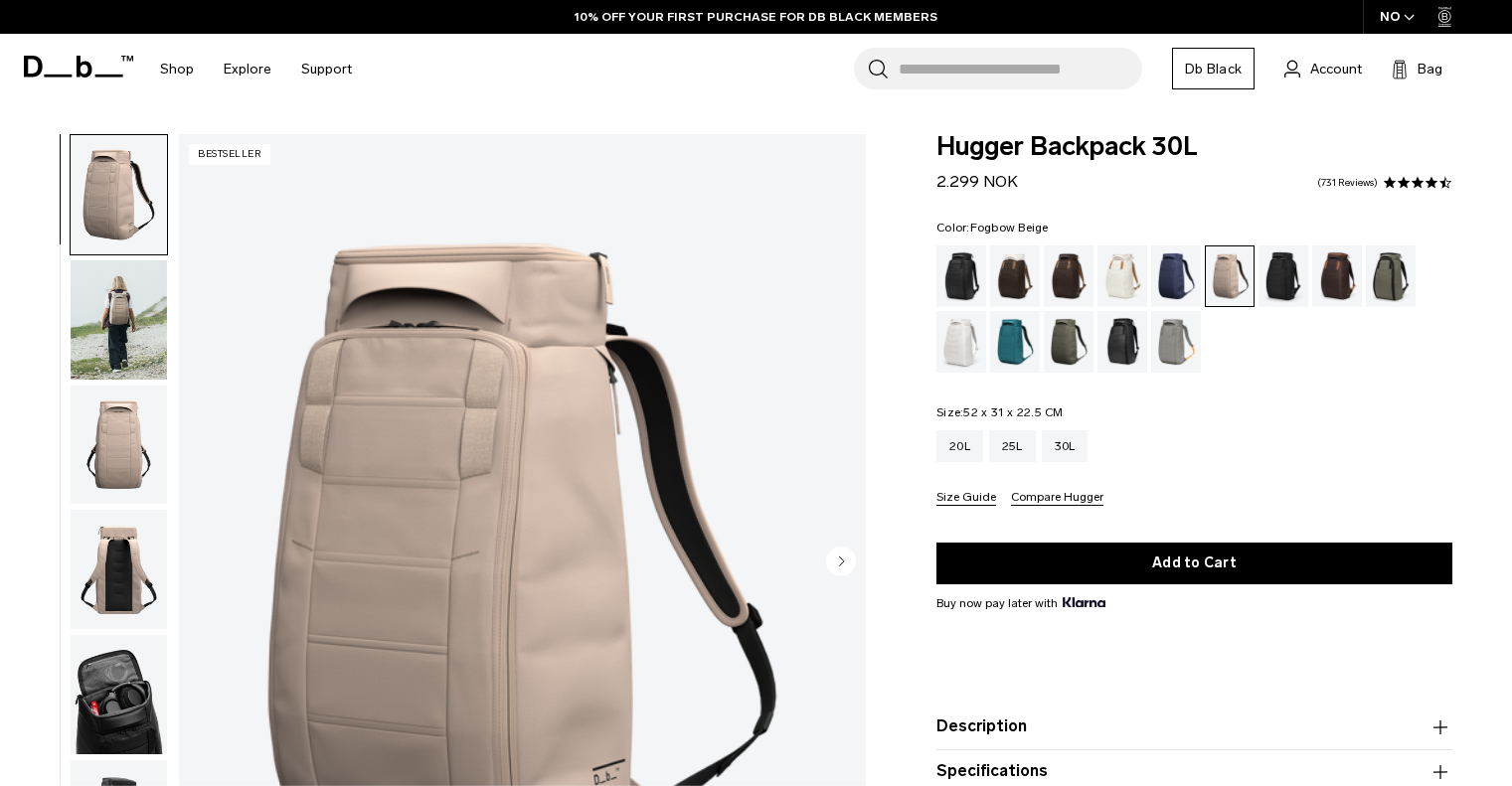scroll, scrollTop: 0, scrollLeft: 0, axis: both 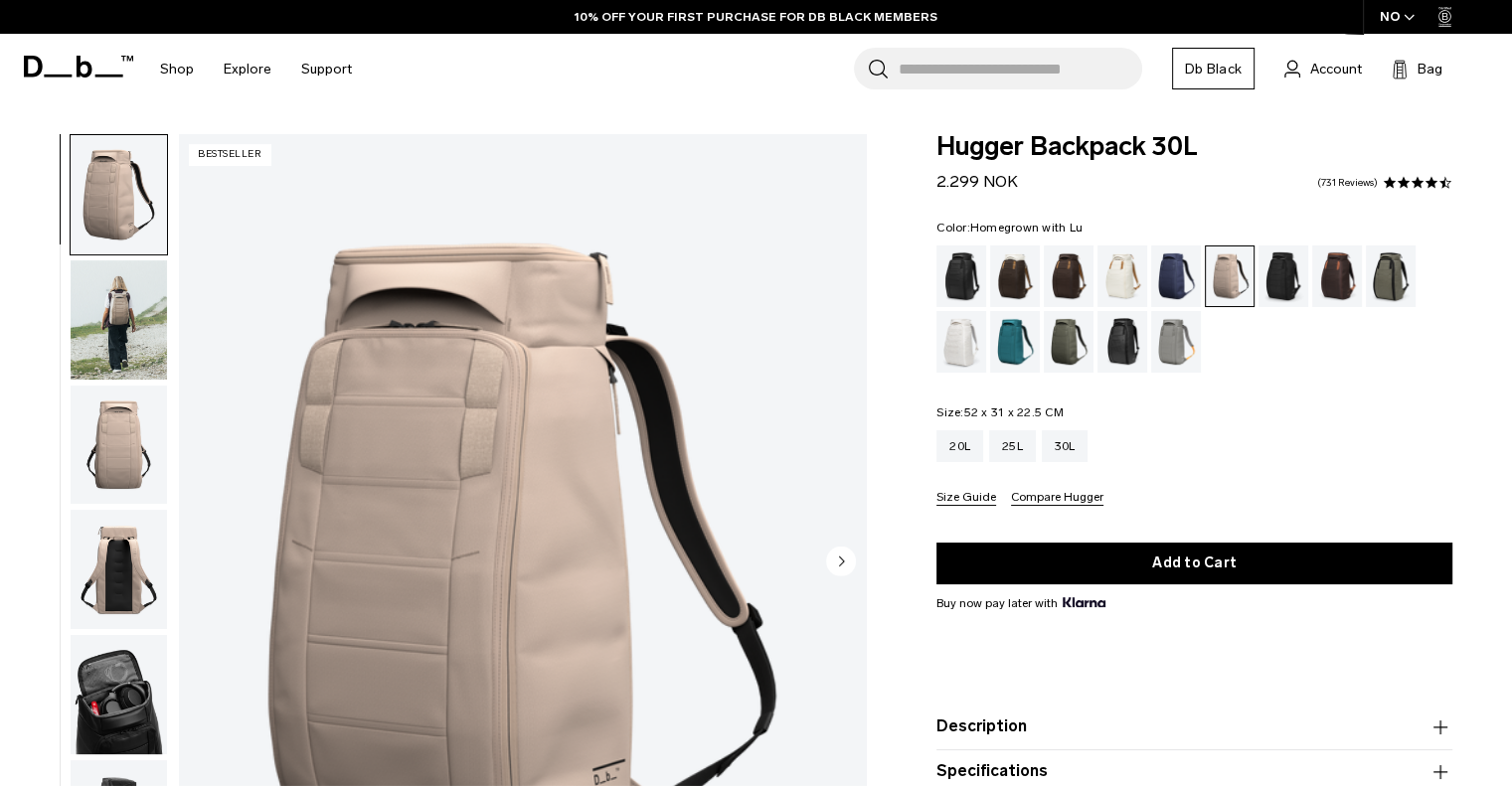 click at bounding box center [1337, 276] 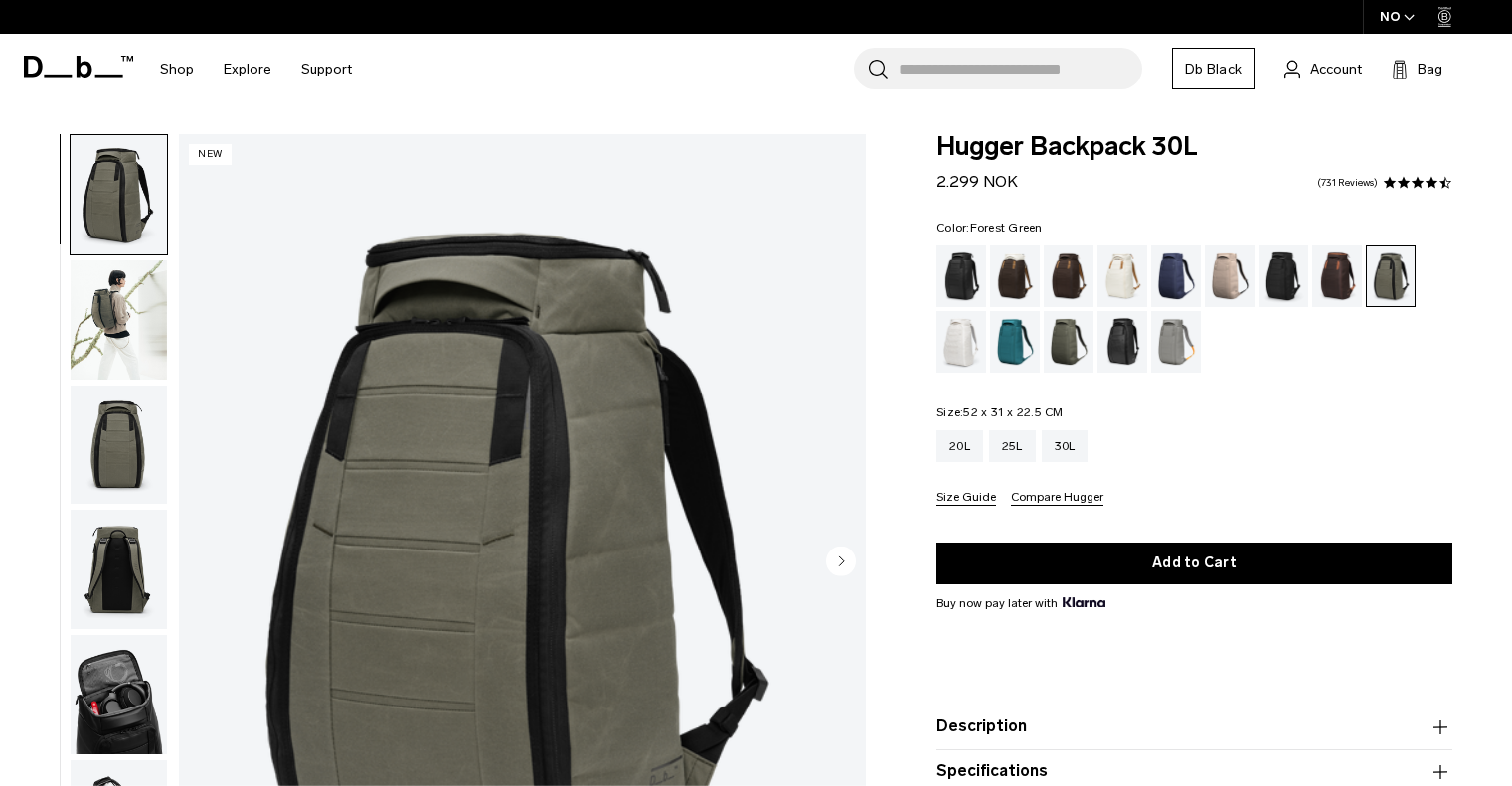 scroll, scrollTop: 0, scrollLeft: 0, axis: both 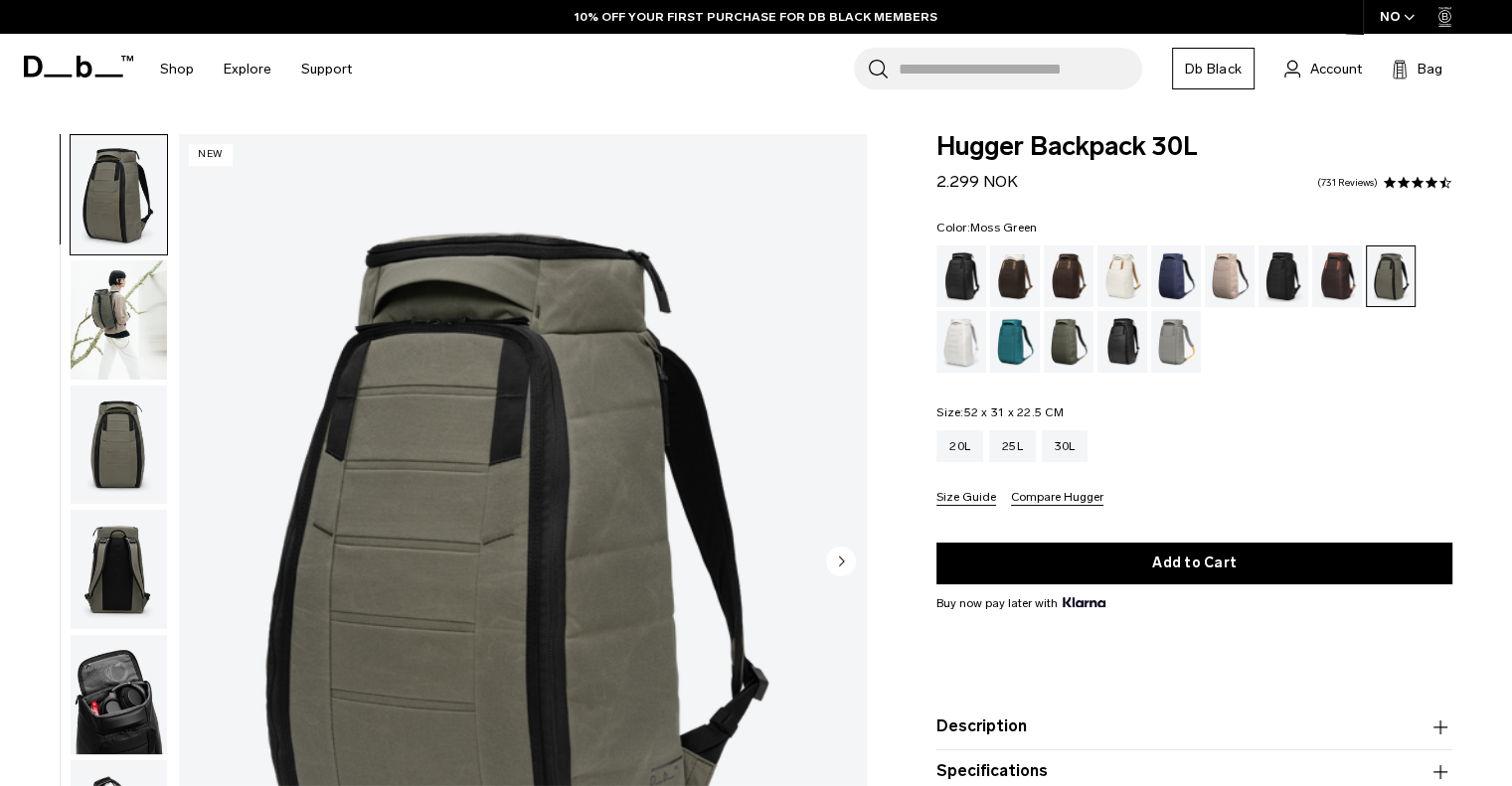 click at bounding box center (1069, 342) 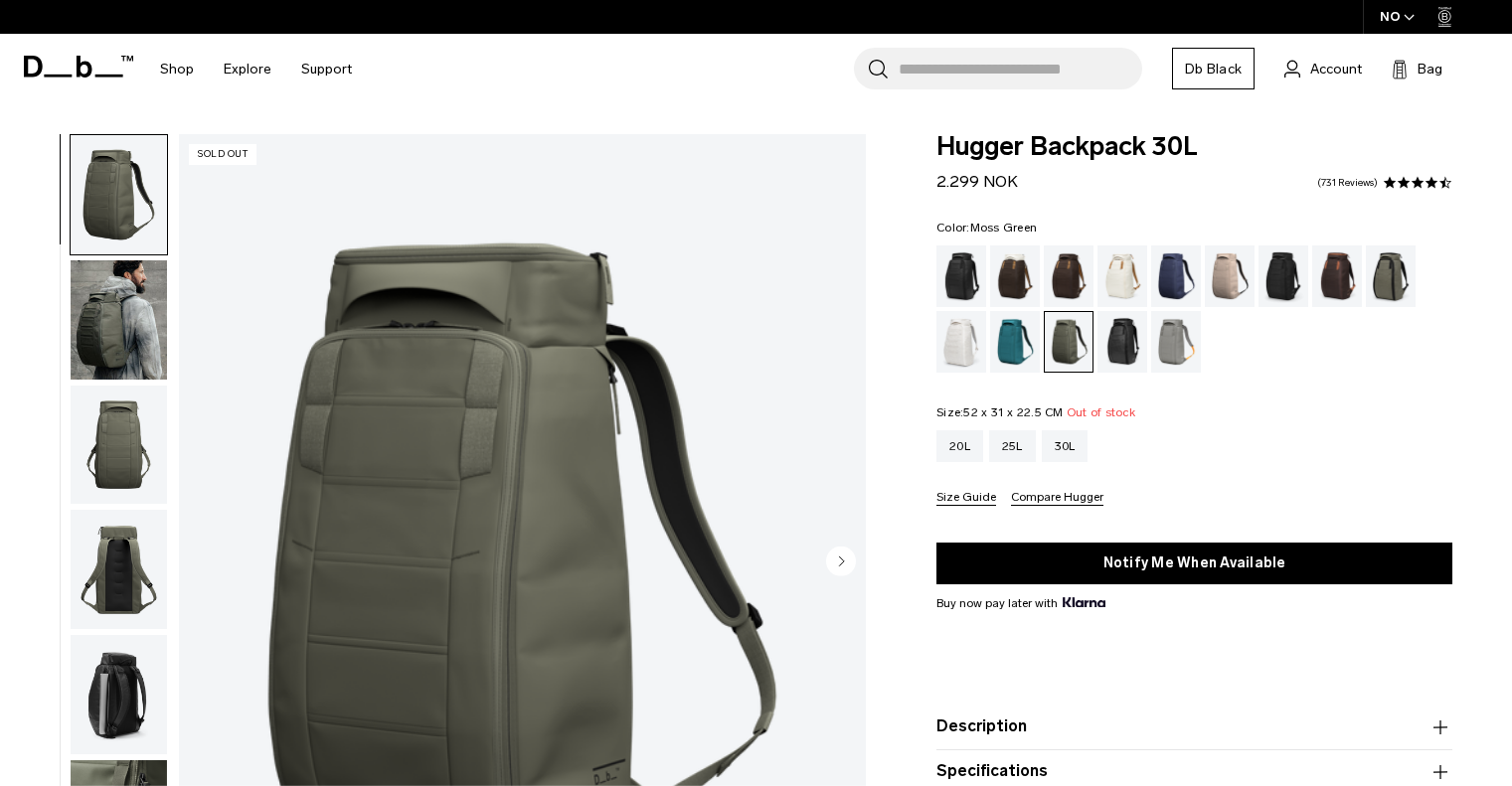 scroll, scrollTop: 0, scrollLeft: 0, axis: both 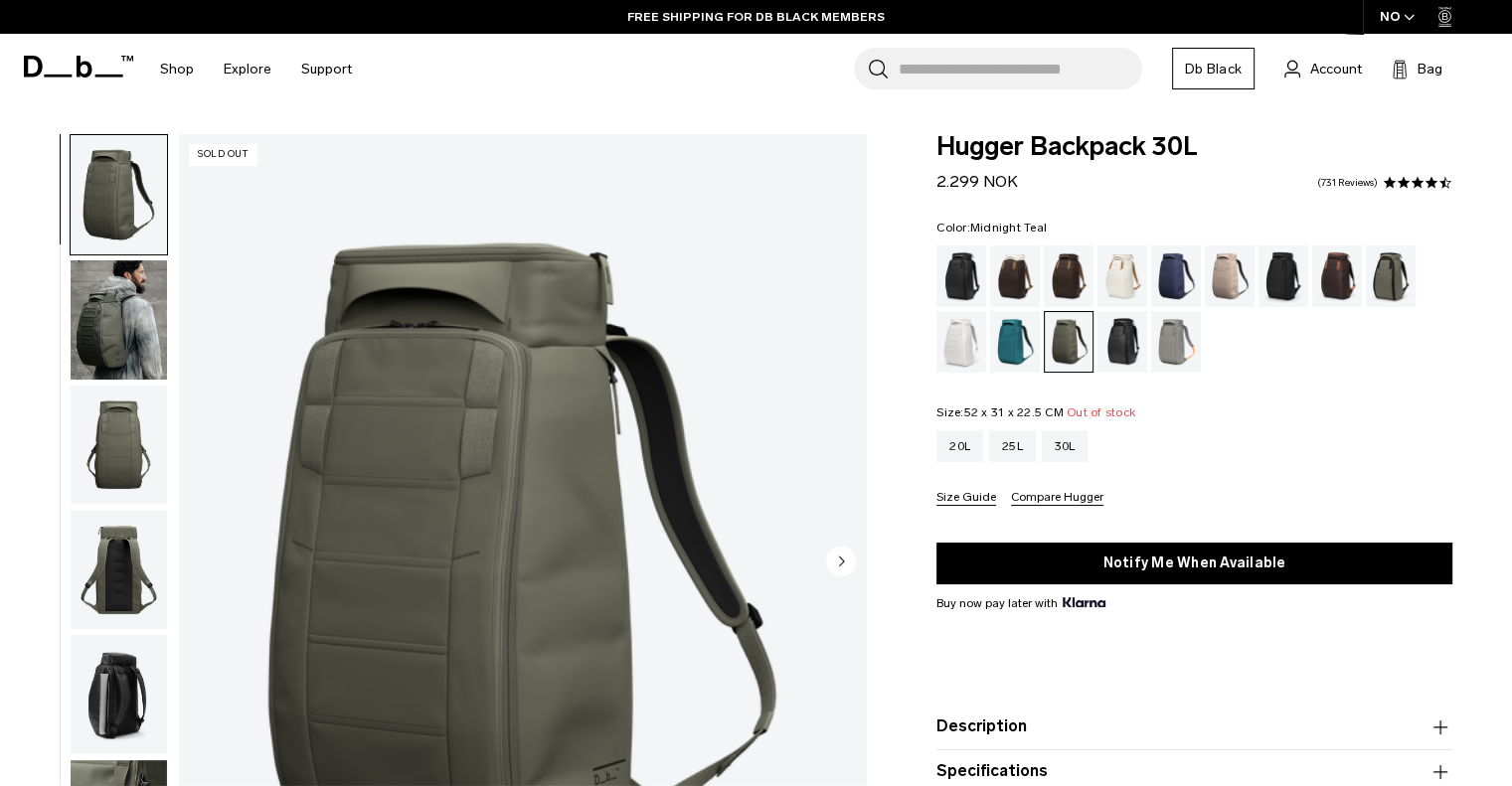 click at bounding box center [1015, 342] 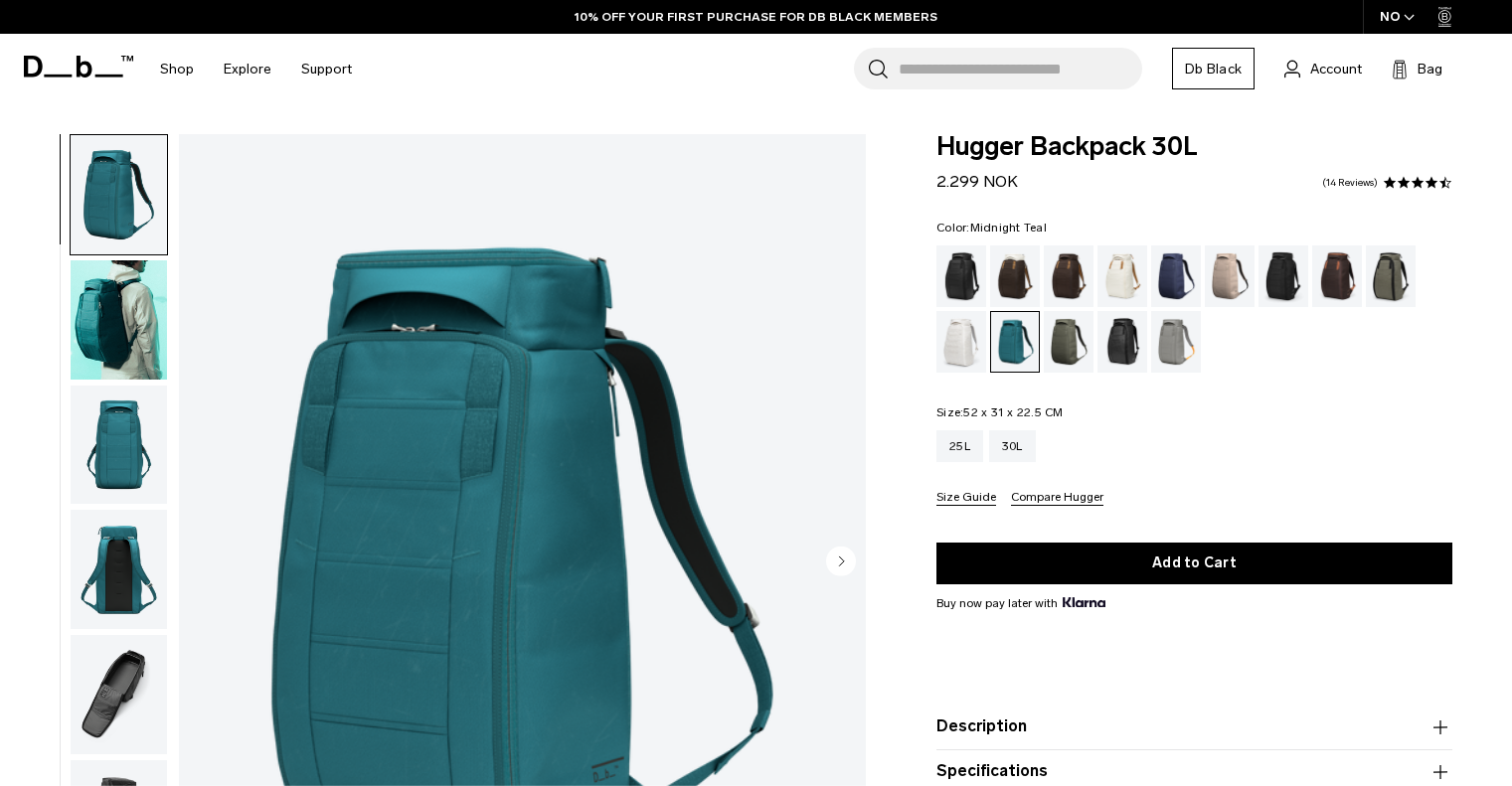 scroll, scrollTop: 0, scrollLeft: 0, axis: both 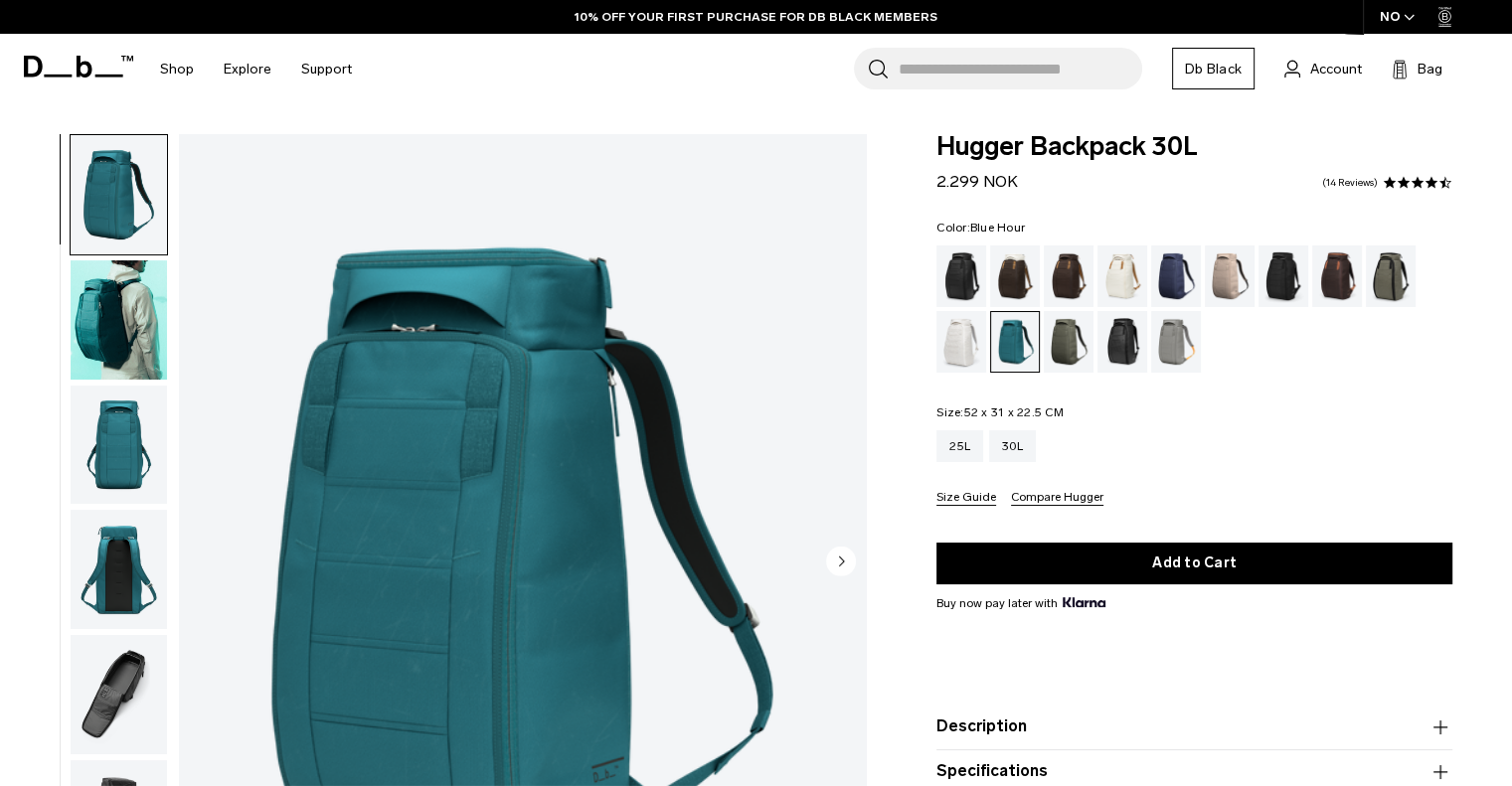 click at bounding box center [1176, 276] 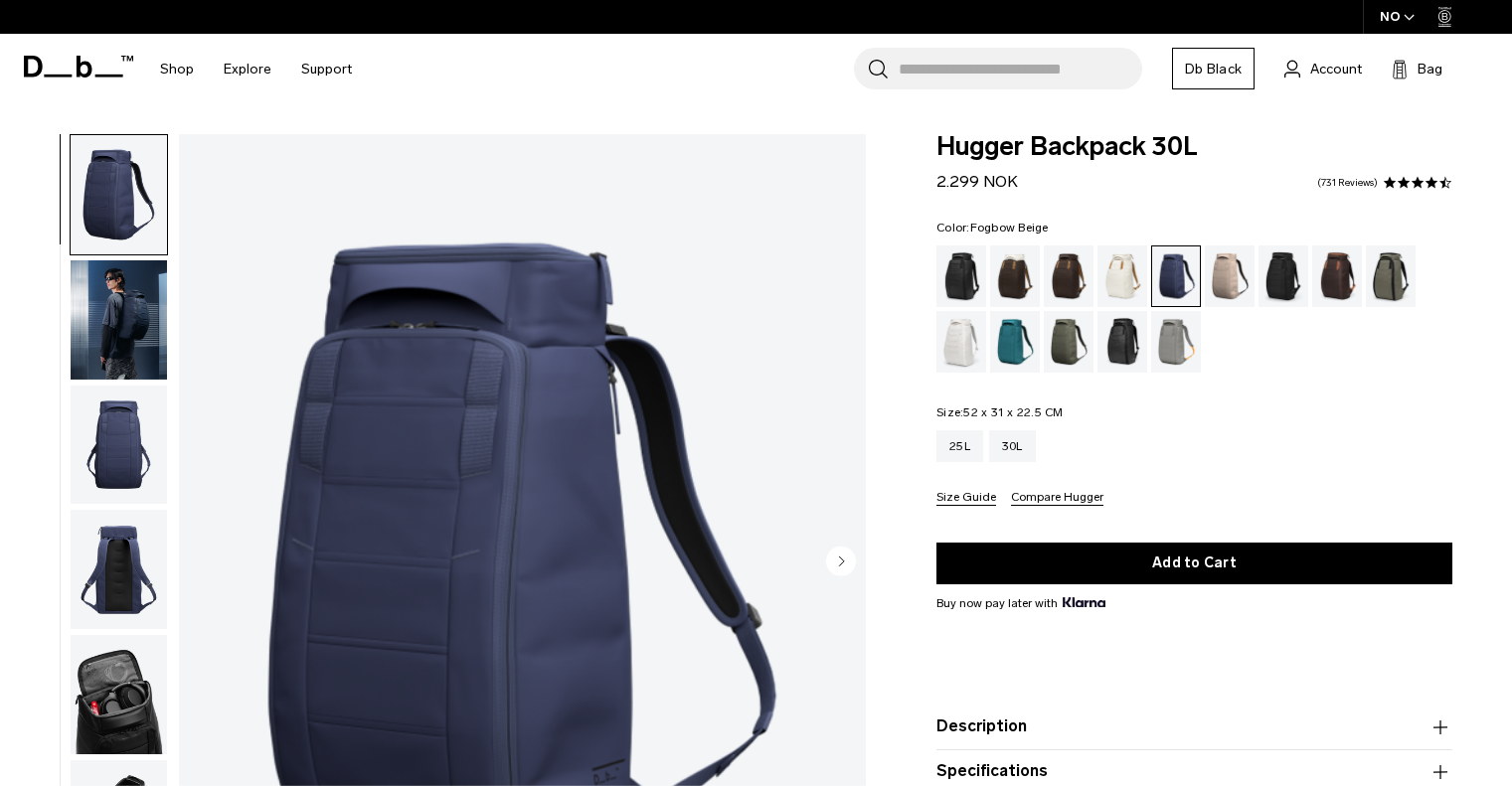 scroll, scrollTop: 0, scrollLeft: 0, axis: both 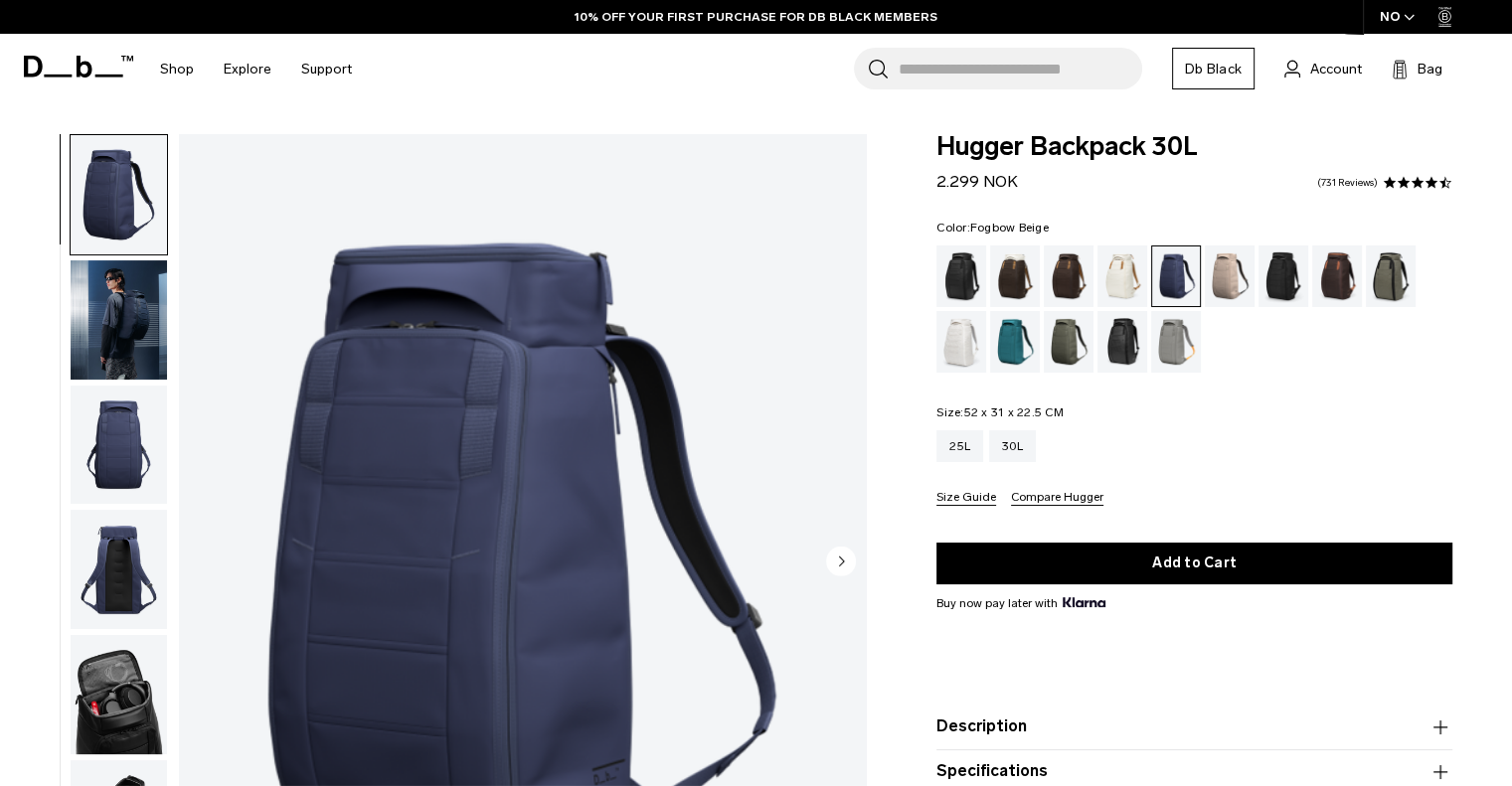 click at bounding box center [1230, 276] 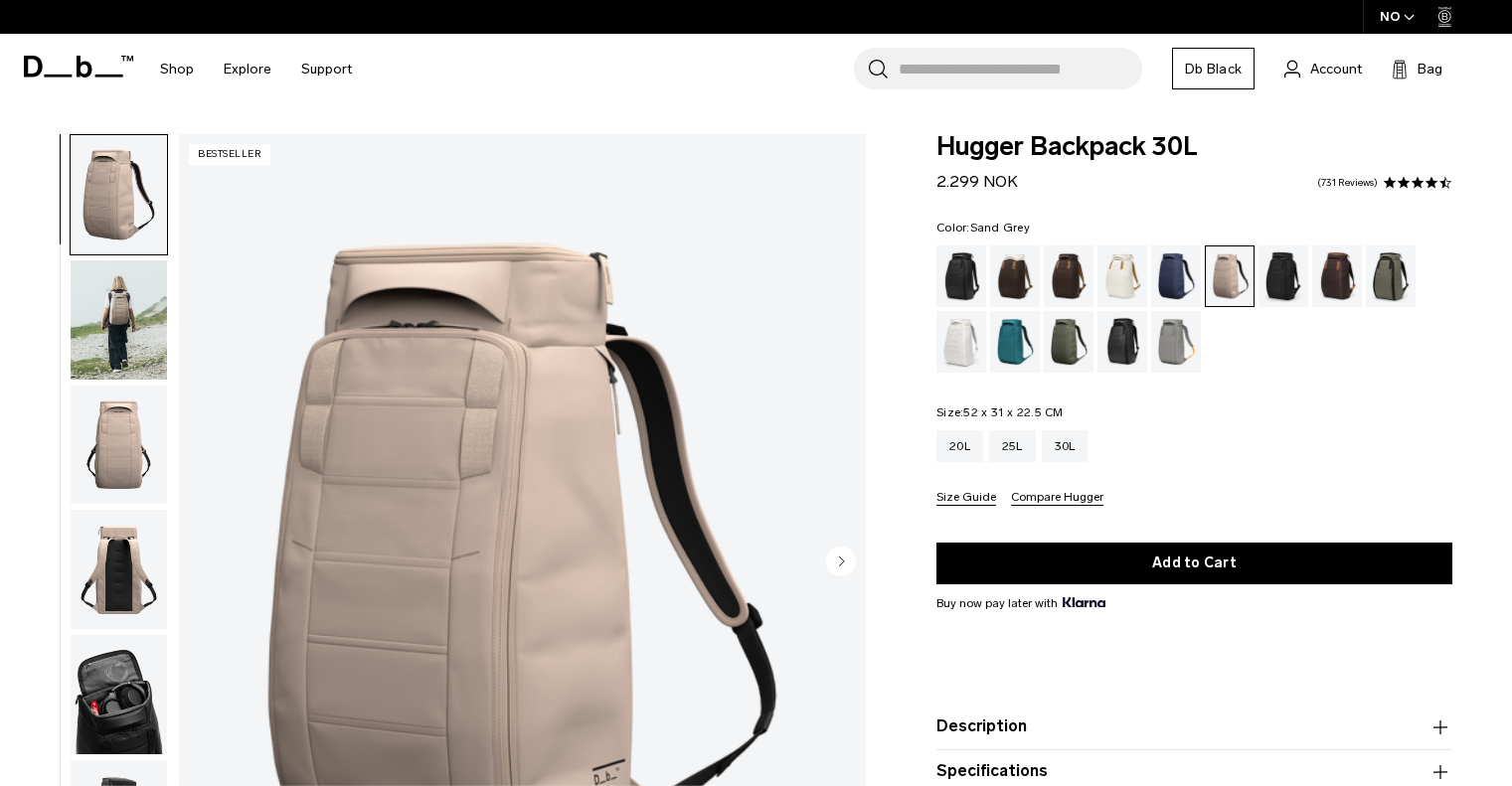 scroll, scrollTop: 0, scrollLeft: 0, axis: both 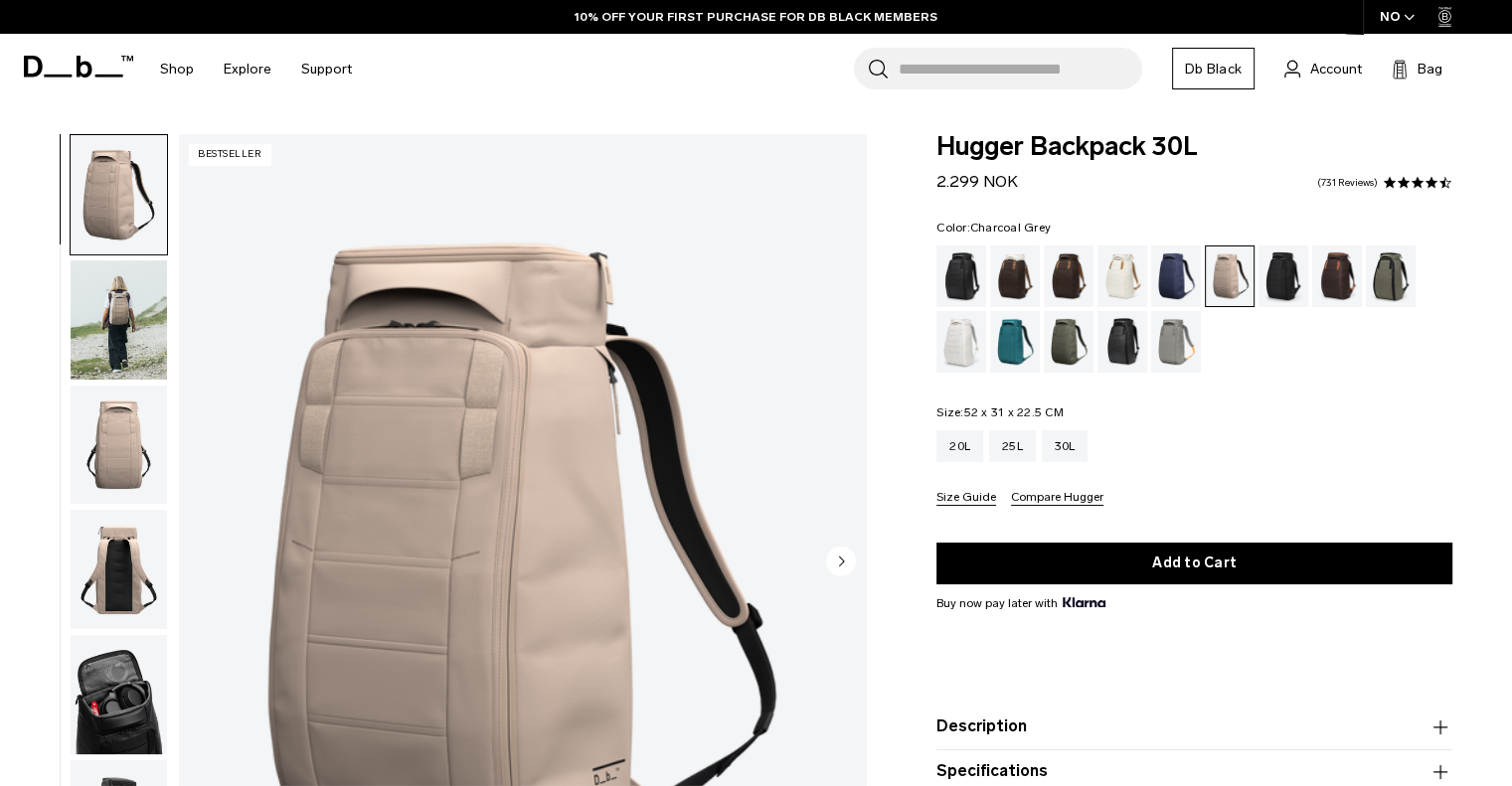 click at bounding box center (1283, 276) 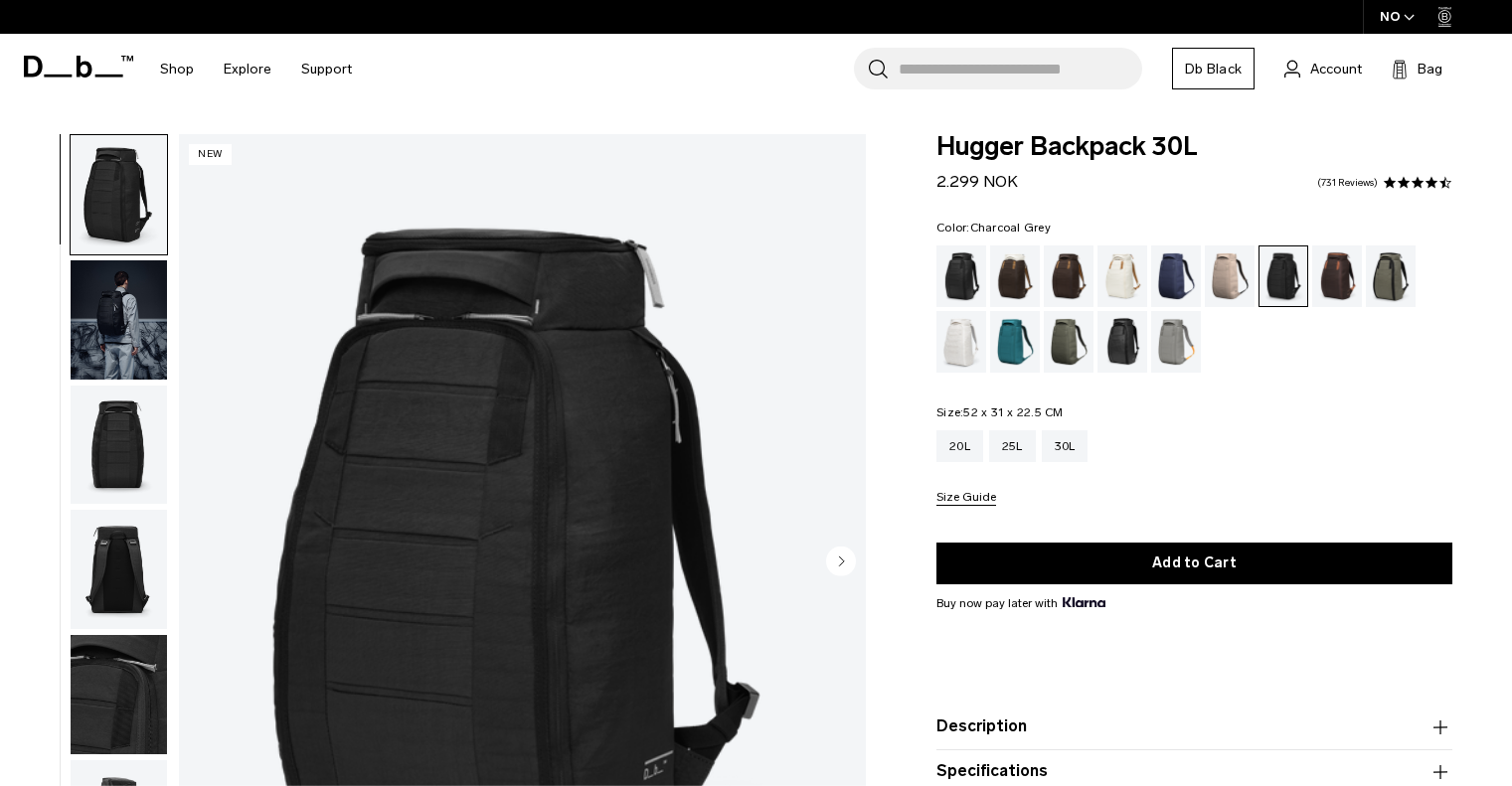 scroll, scrollTop: 0, scrollLeft: 0, axis: both 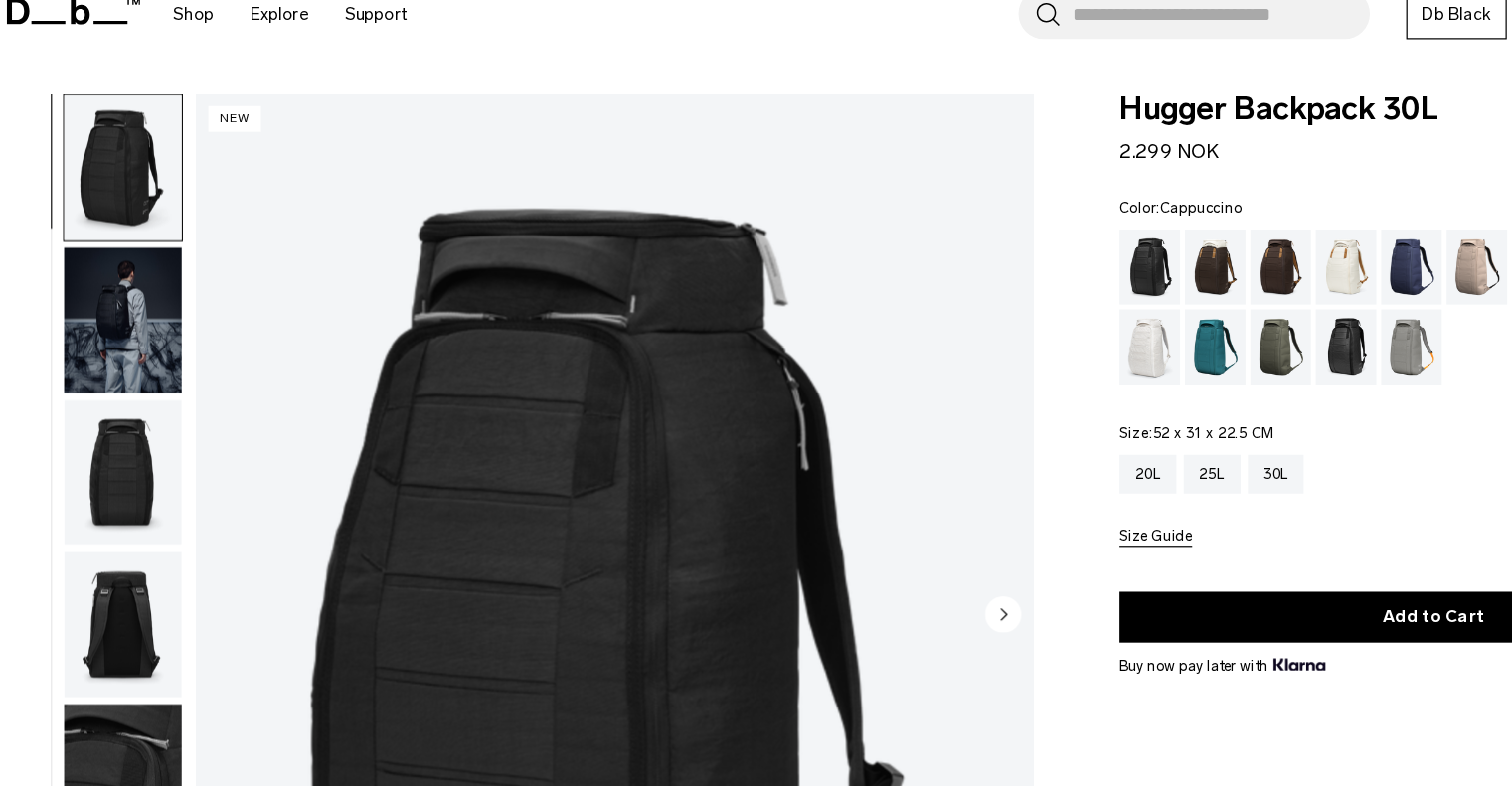 click at bounding box center (1015, 276) 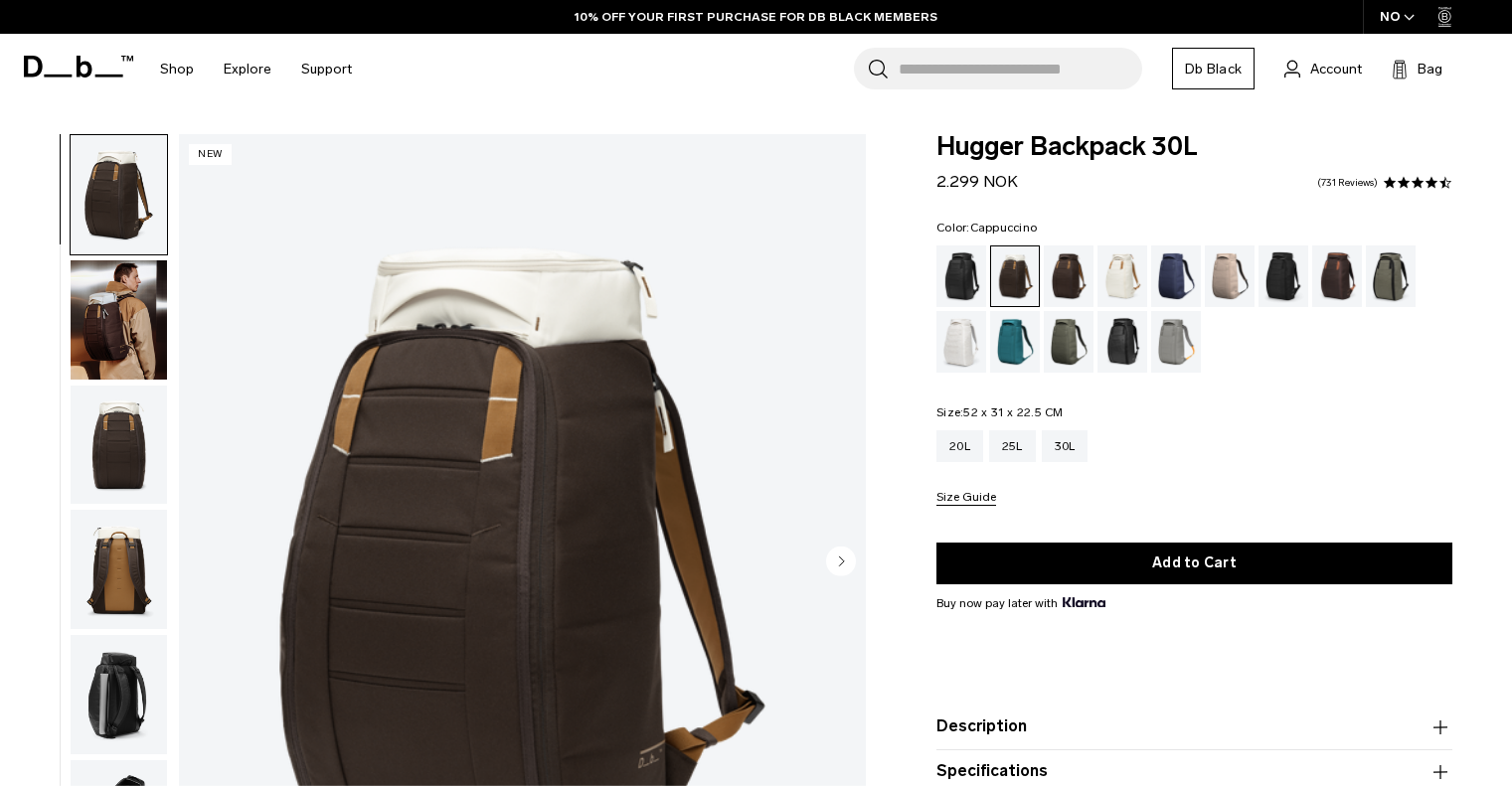 scroll, scrollTop: 0, scrollLeft: 0, axis: both 